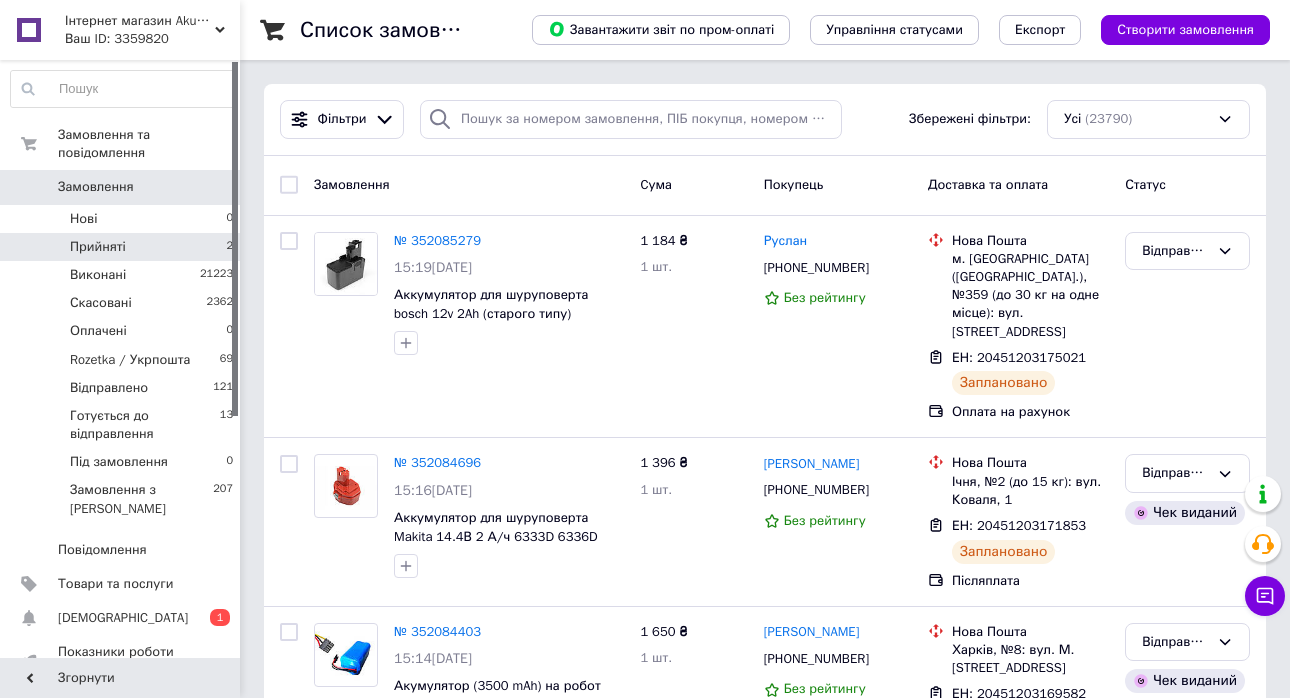 scroll, scrollTop: 0, scrollLeft: 0, axis: both 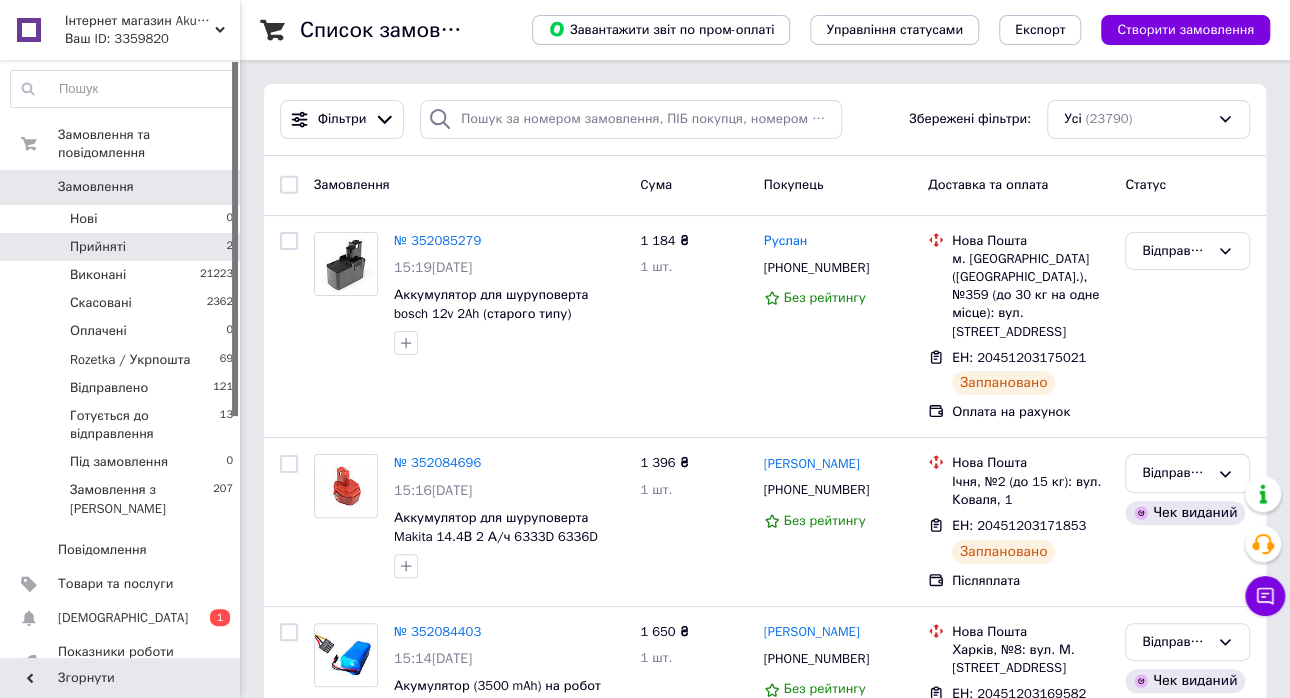 click on "Прийняті 2" at bounding box center [122, 247] 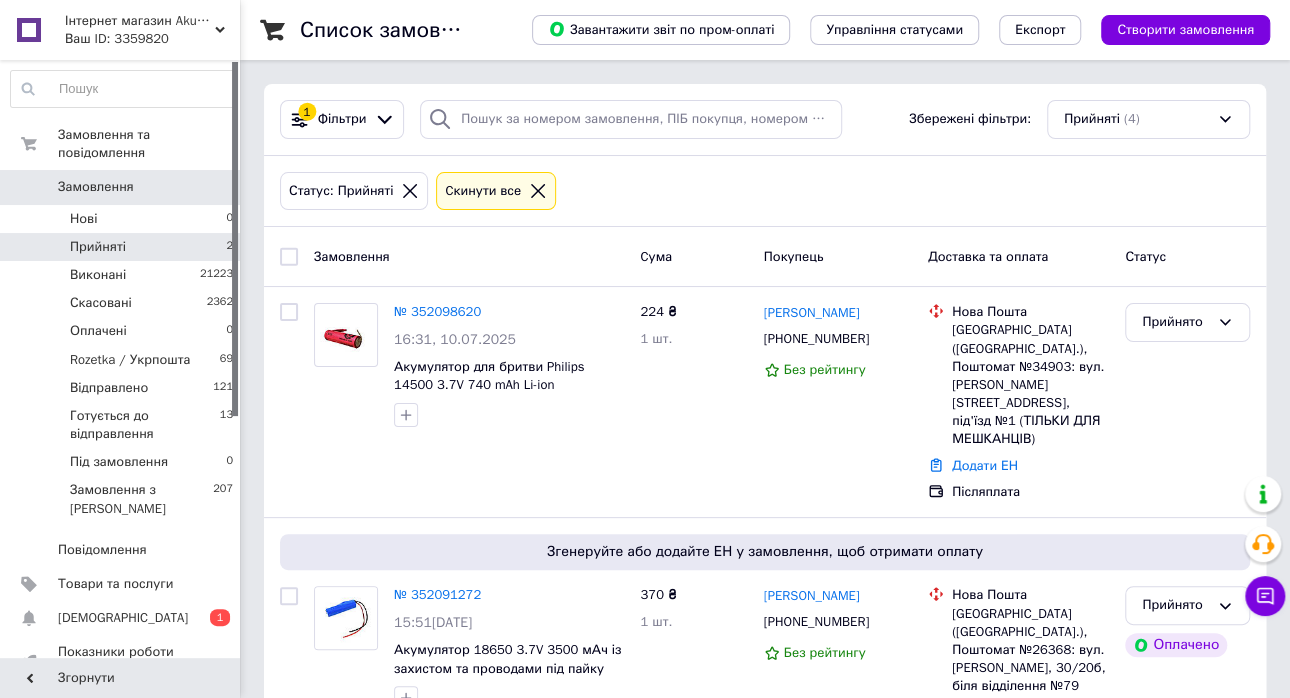 scroll, scrollTop: 367, scrollLeft: 0, axis: vertical 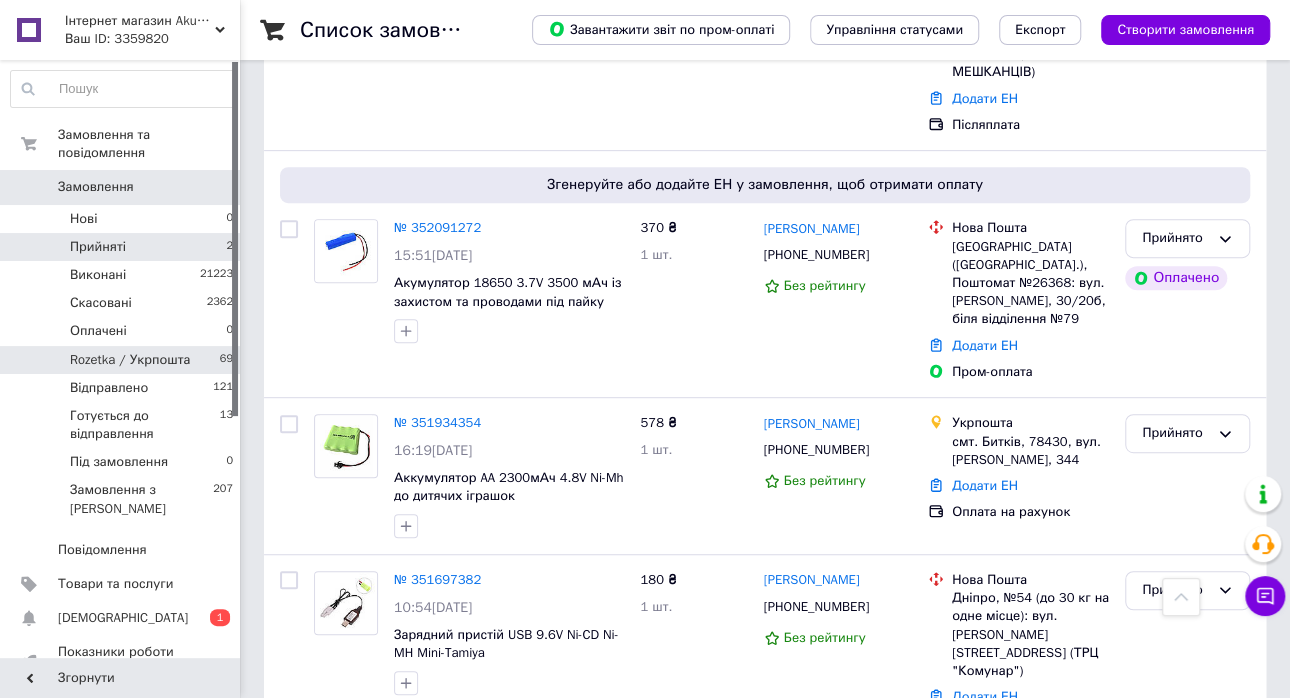 click on "Rozetka / Укрпошта" at bounding box center [130, 360] 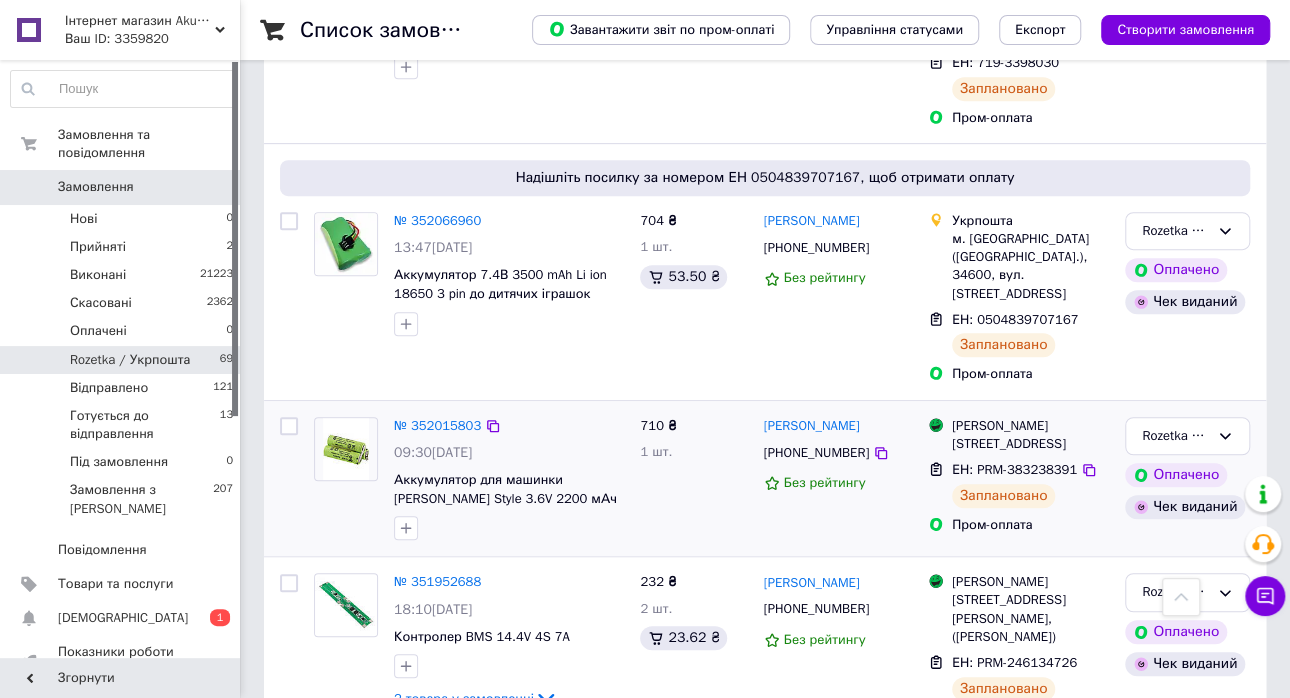 scroll, scrollTop: 600, scrollLeft: 0, axis: vertical 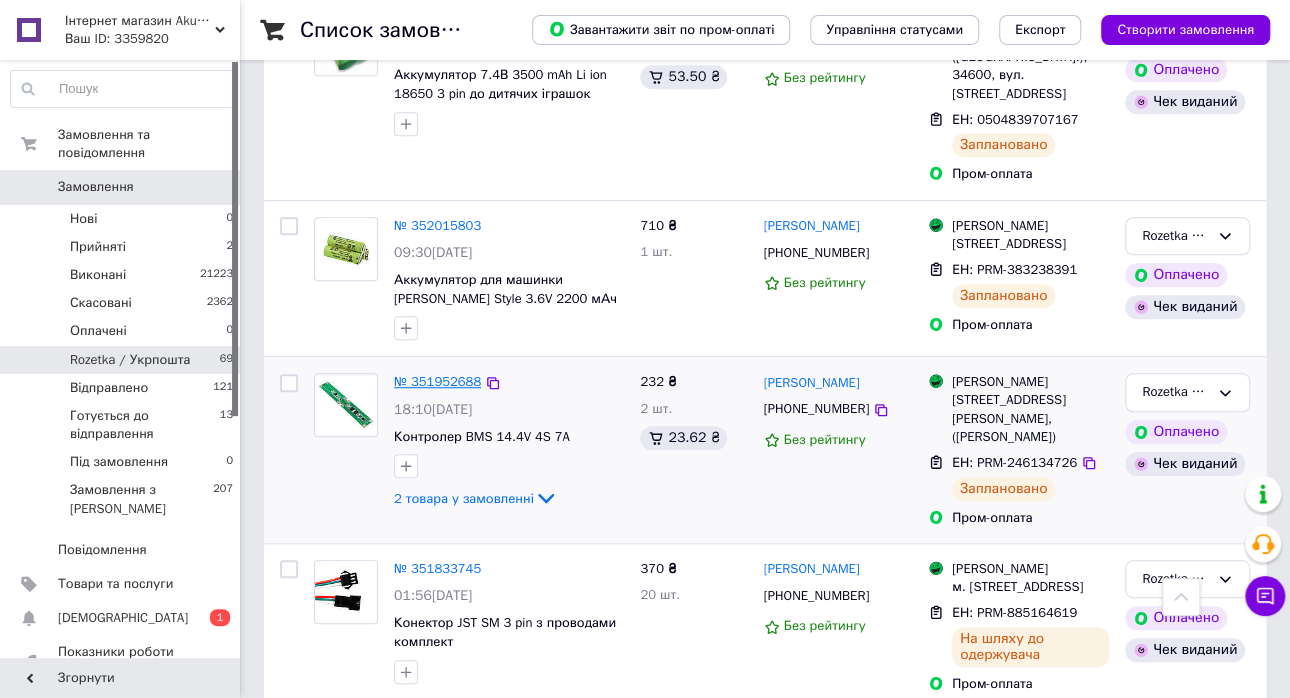 click on "№ 351952688" at bounding box center [437, 381] 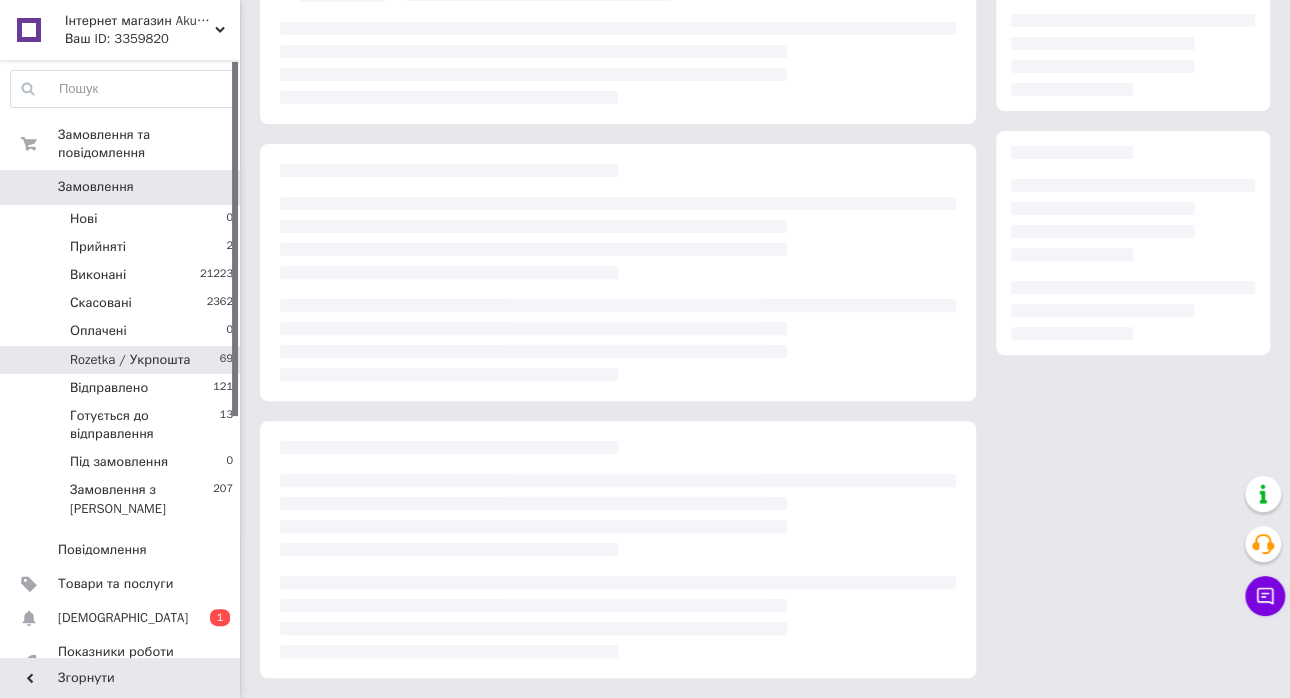 scroll, scrollTop: 0, scrollLeft: 0, axis: both 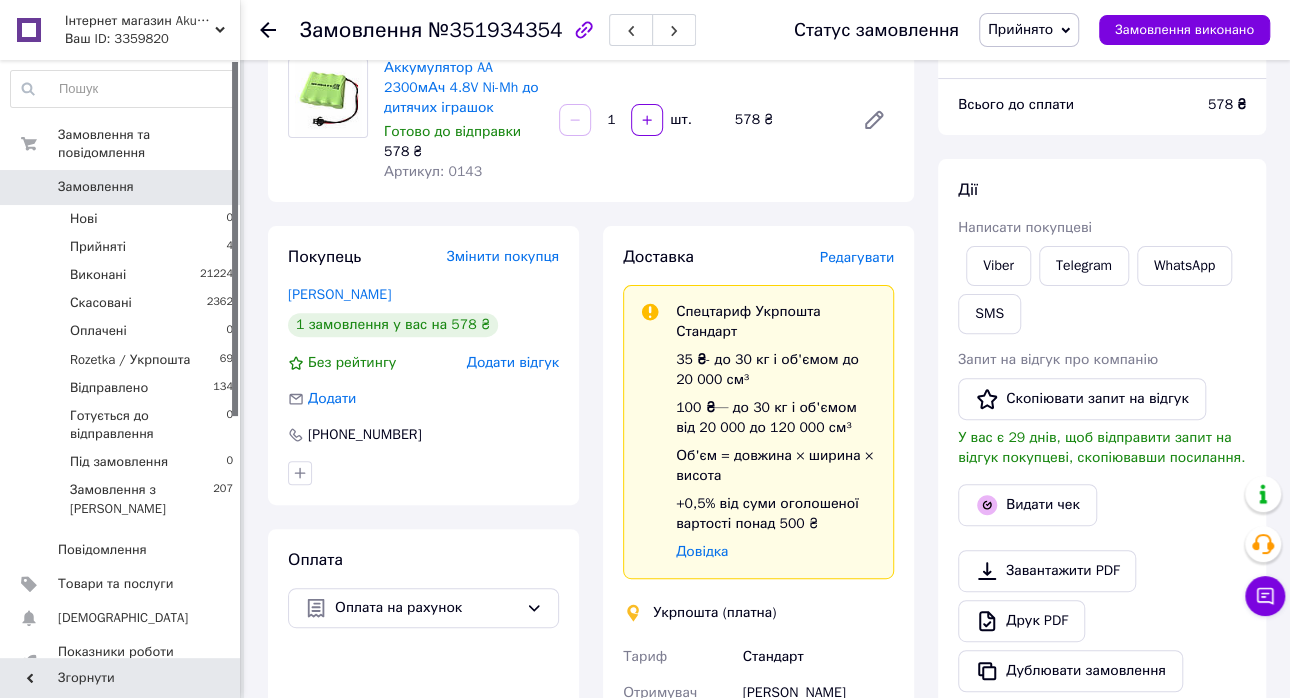 click on "Редагувати" at bounding box center (857, 257) 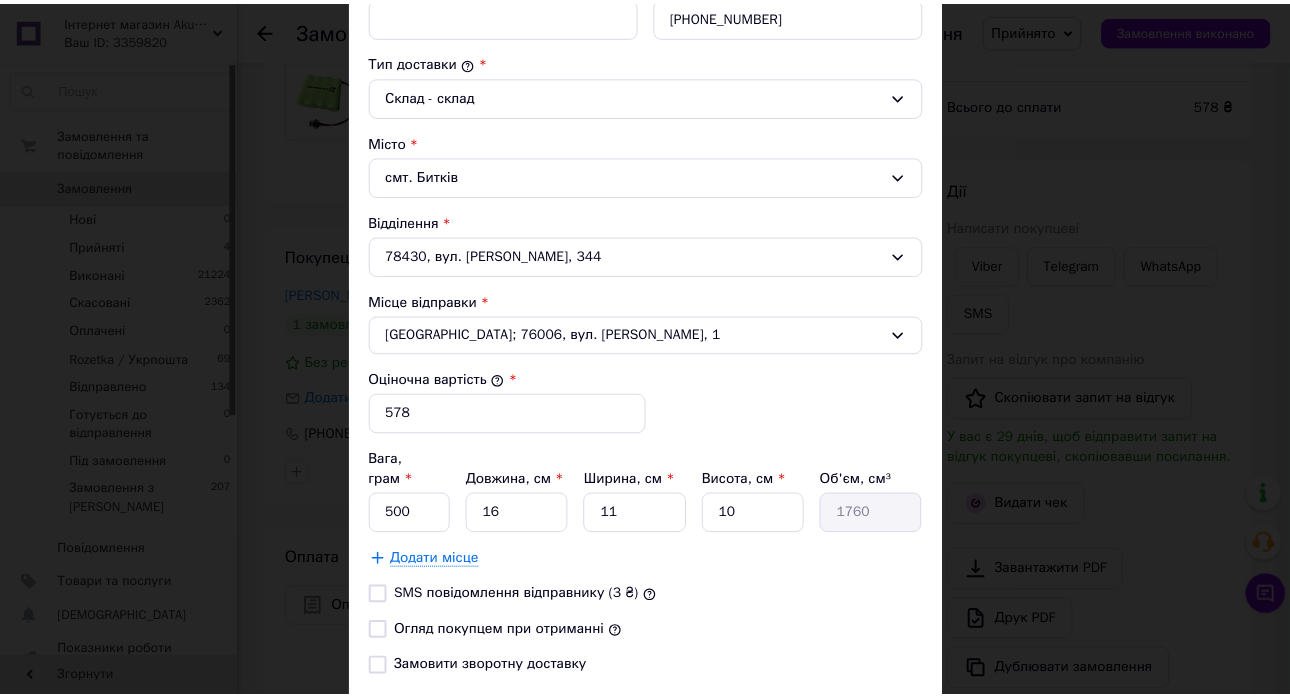 scroll, scrollTop: 622, scrollLeft: 0, axis: vertical 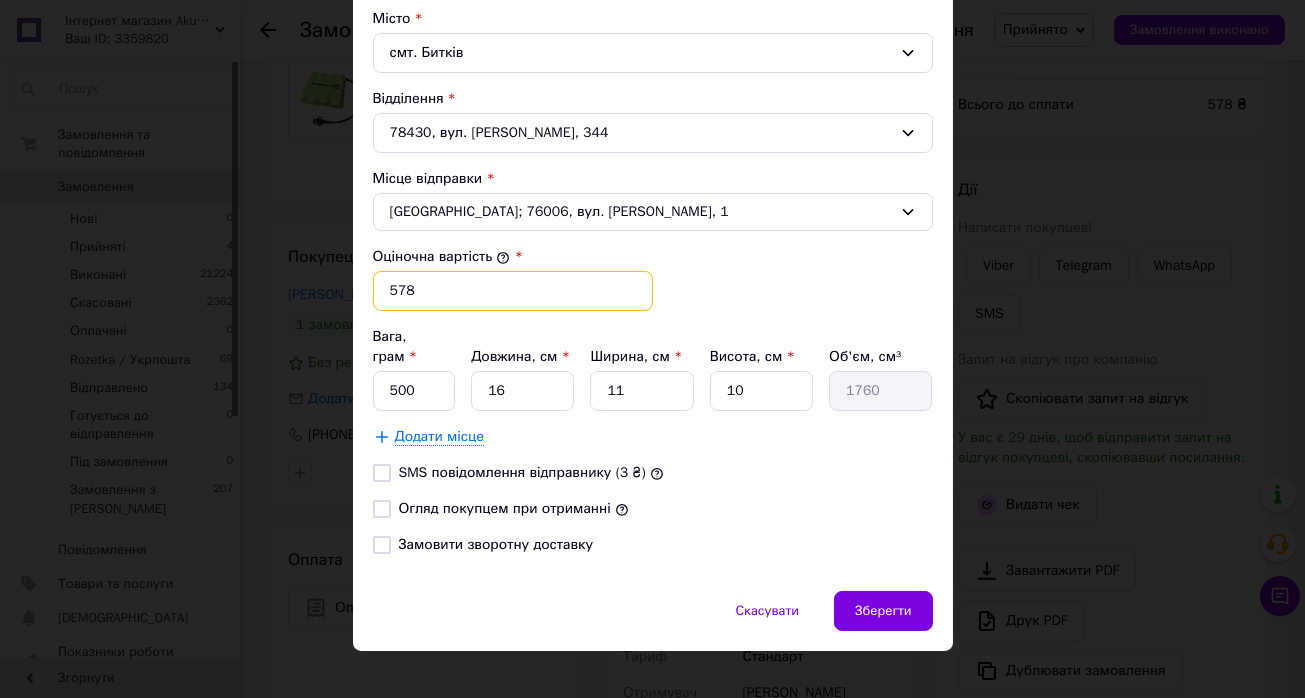 click on "578" at bounding box center [513, 291] 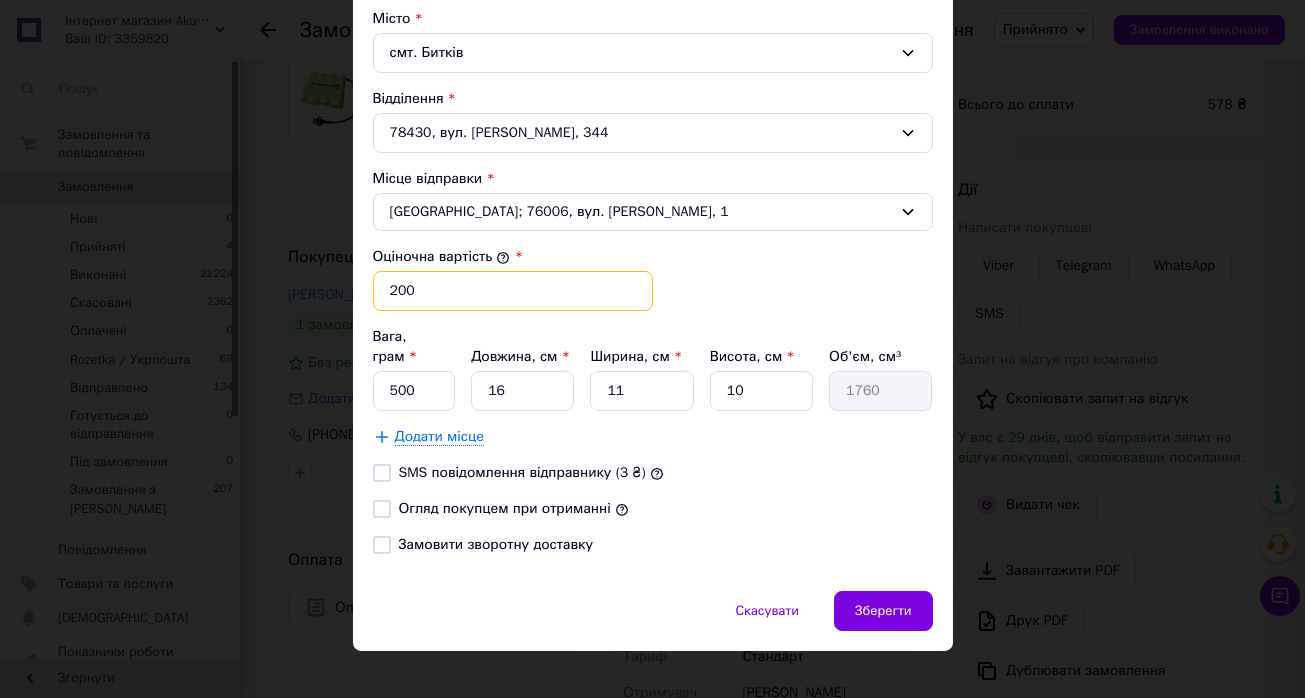 type on "200" 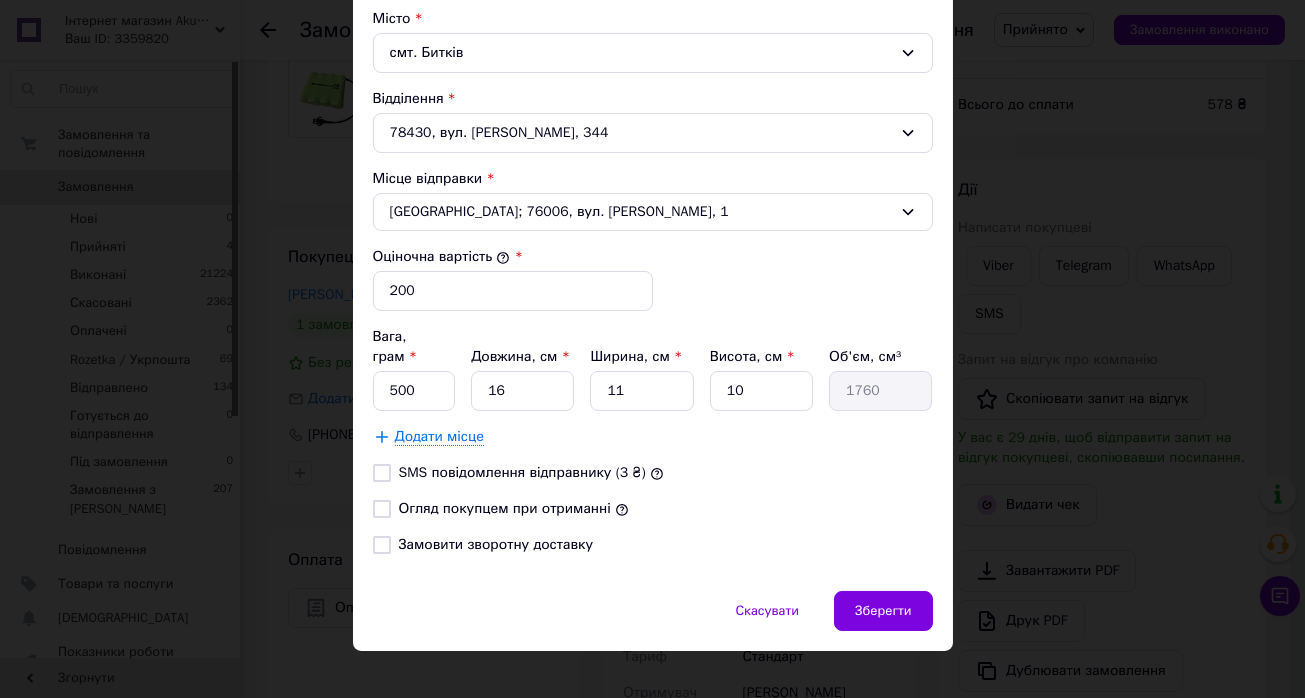 click at bounding box center [382, 509] 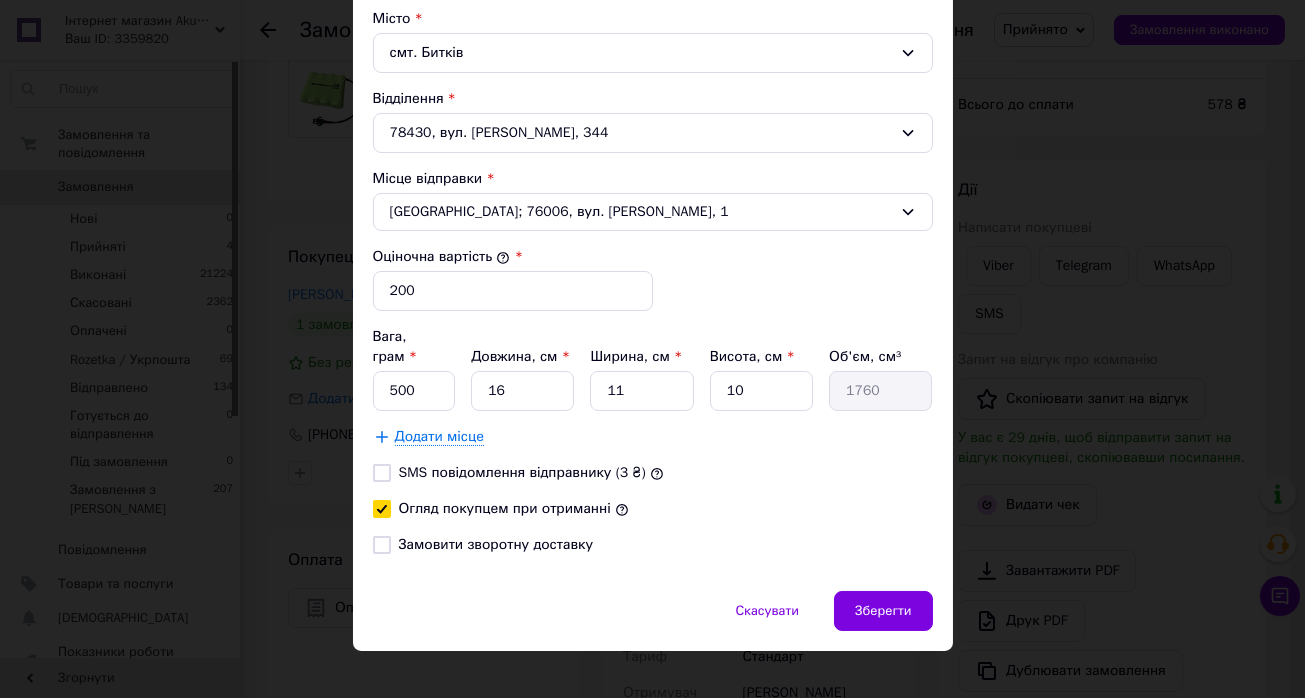 checkbox on "true" 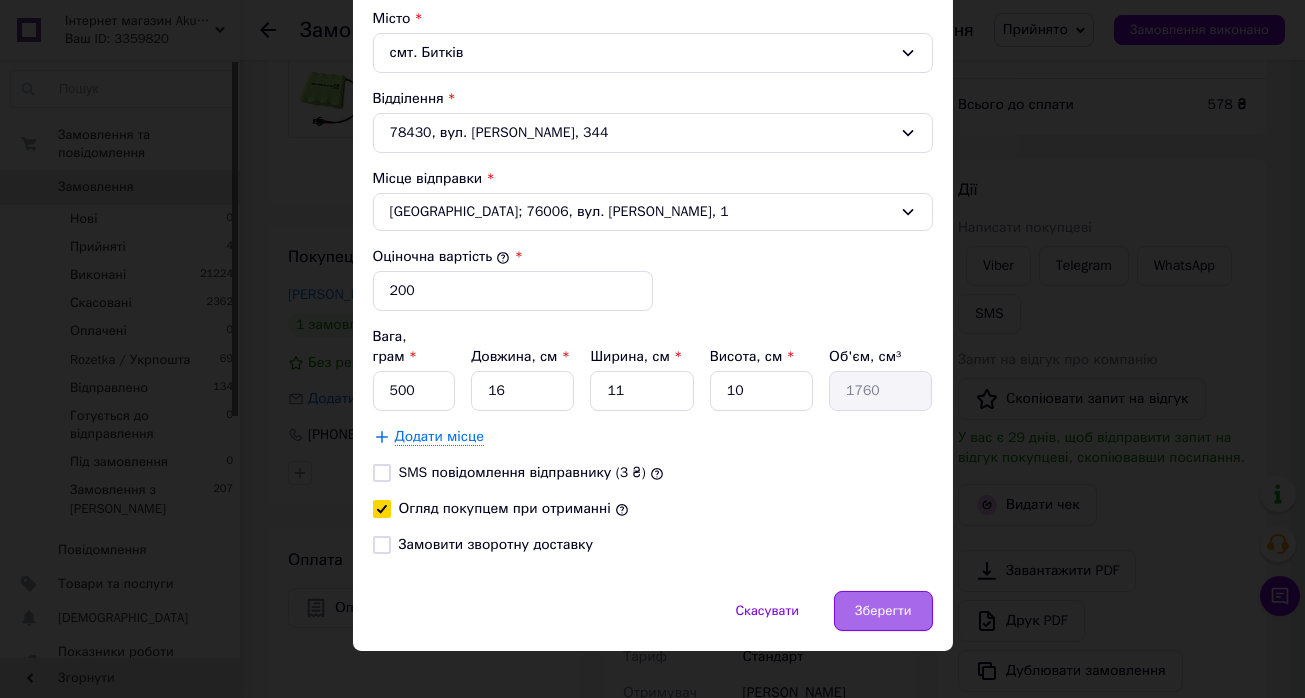 click on "Зберегти" at bounding box center (883, 611) 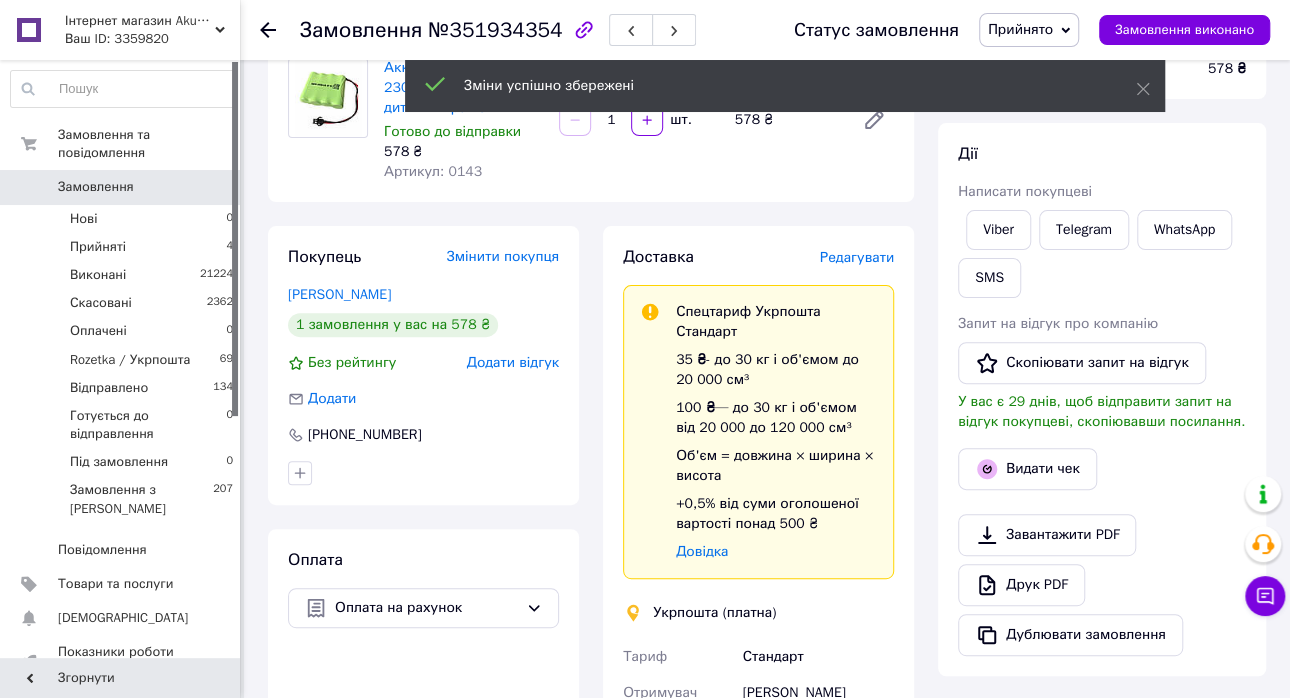 scroll, scrollTop: 574, scrollLeft: 0, axis: vertical 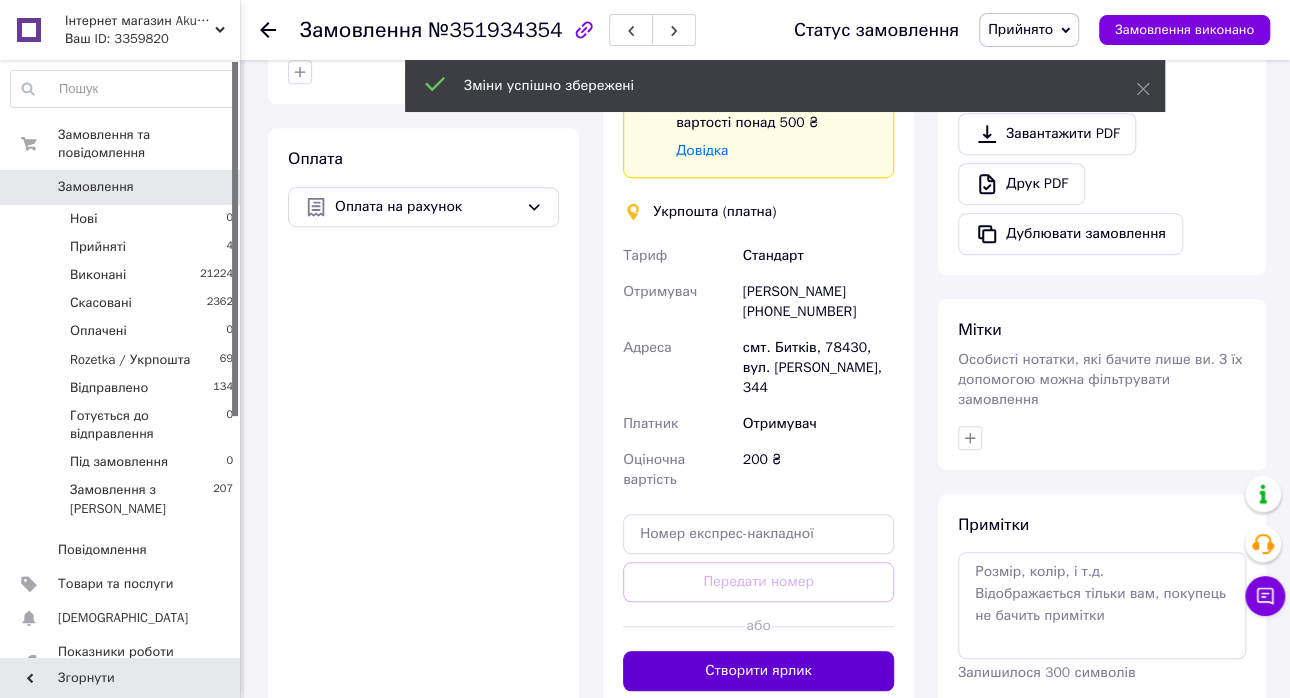 click on "Створити ярлик" at bounding box center (758, 671) 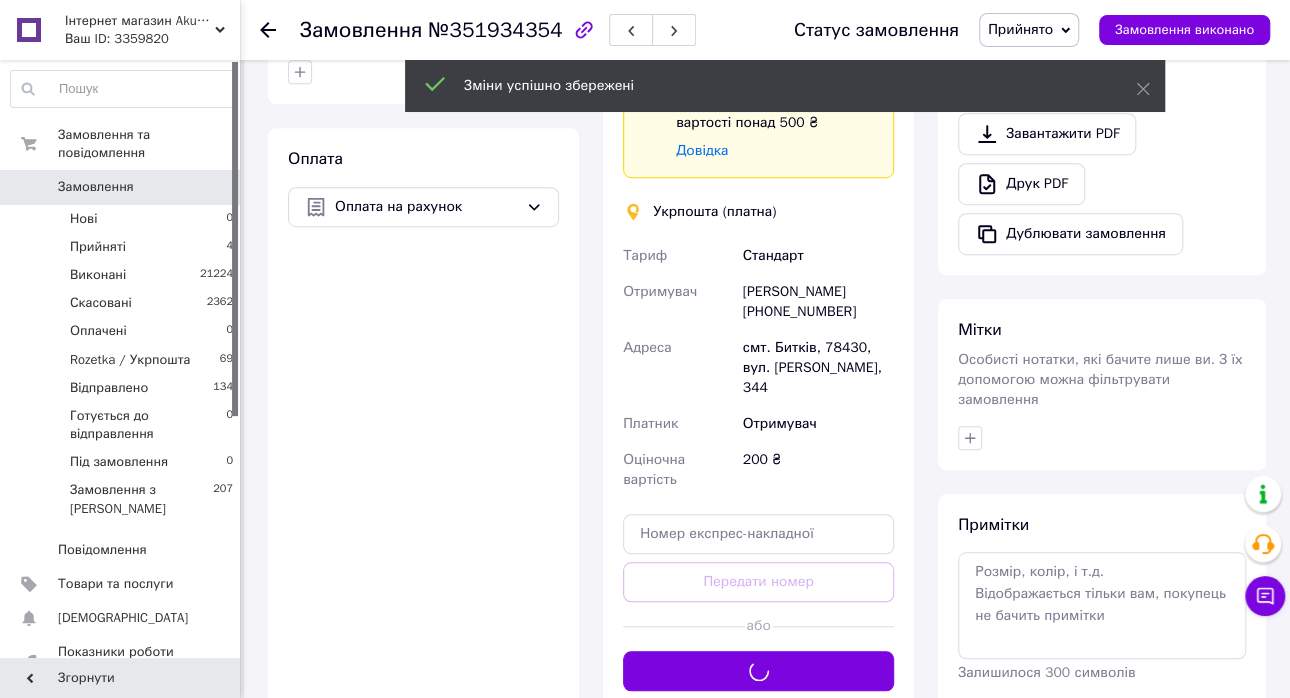 scroll, scrollTop: 273, scrollLeft: 0, axis: vertical 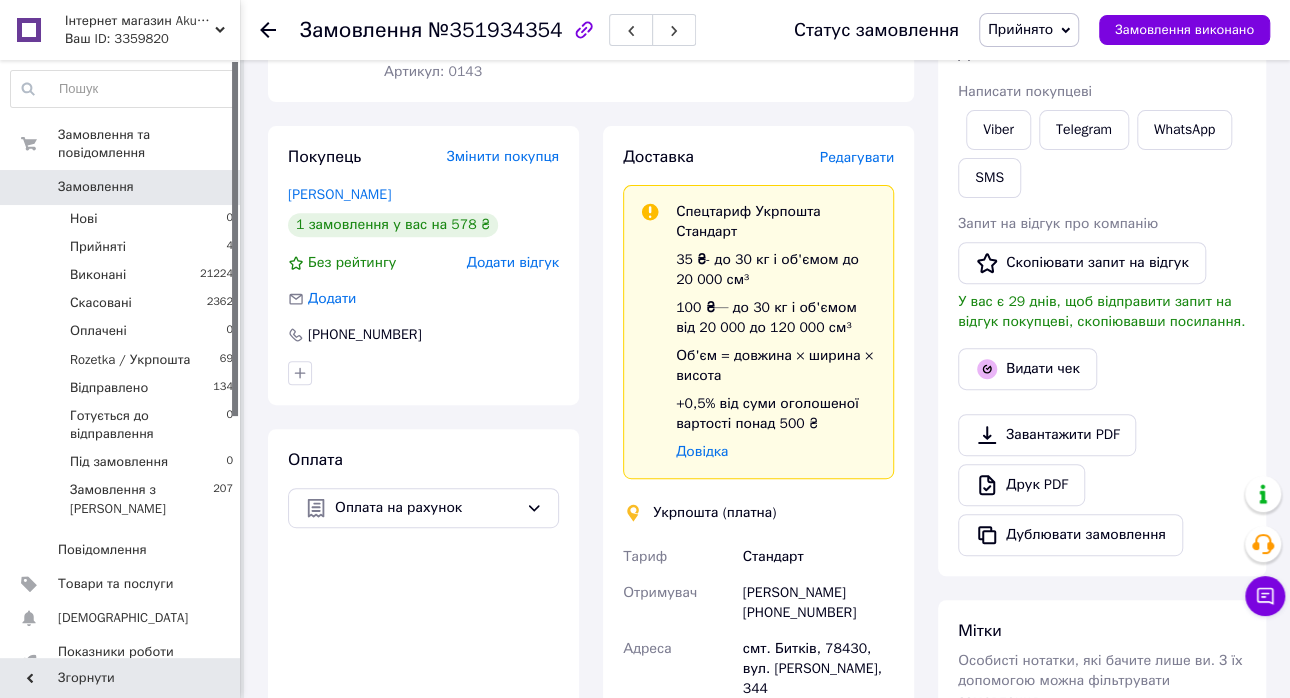 click on "Прийнято" at bounding box center [1029, 30] 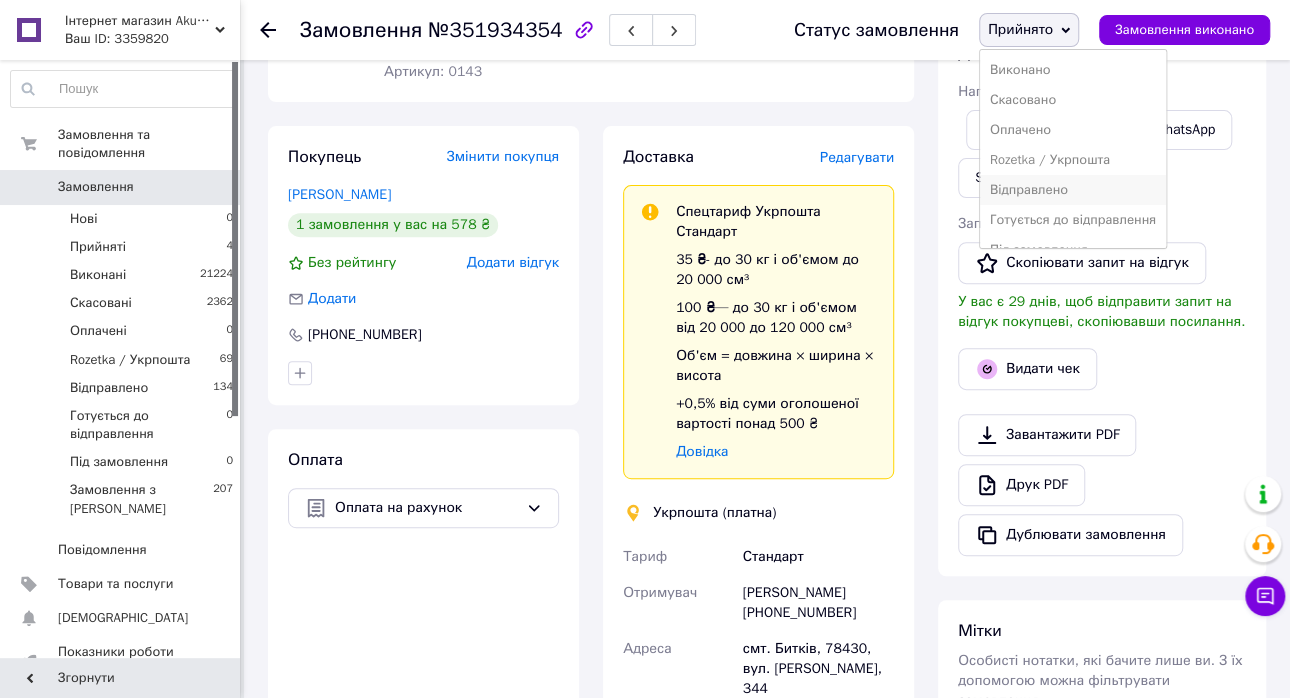 click on "Відправлено" at bounding box center [1073, 190] 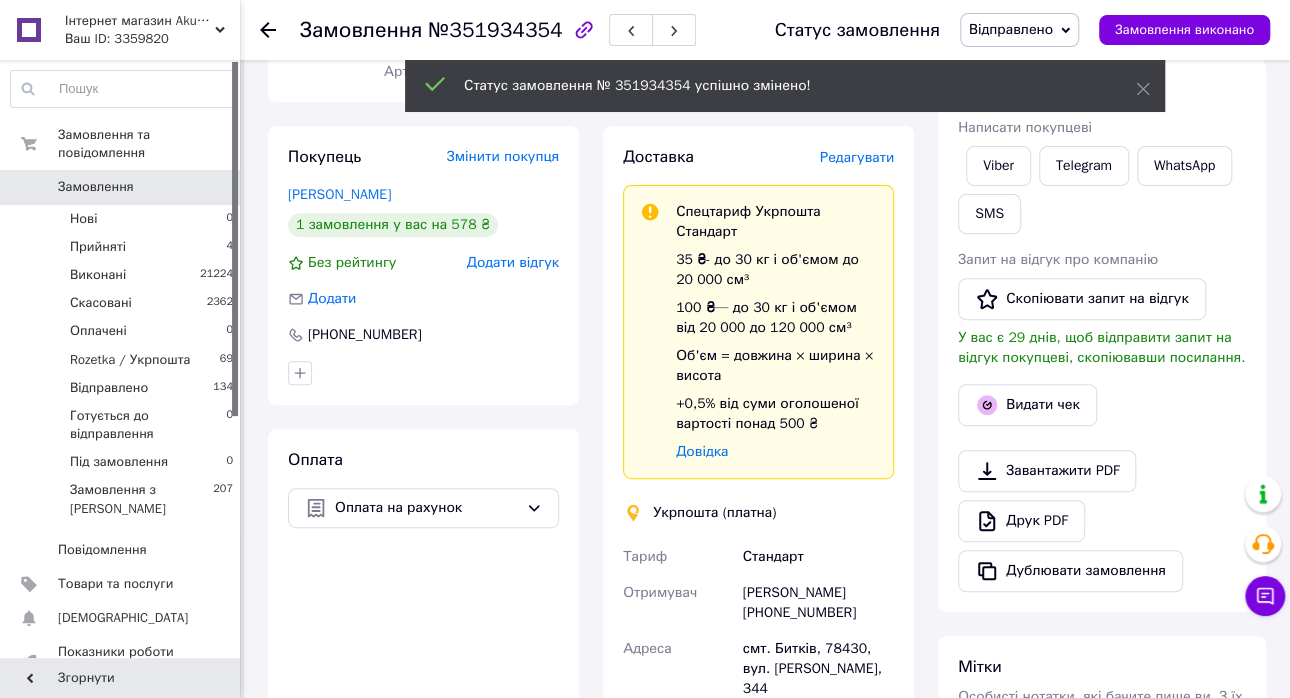 scroll, scrollTop: 673, scrollLeft: 0, axis: vertical 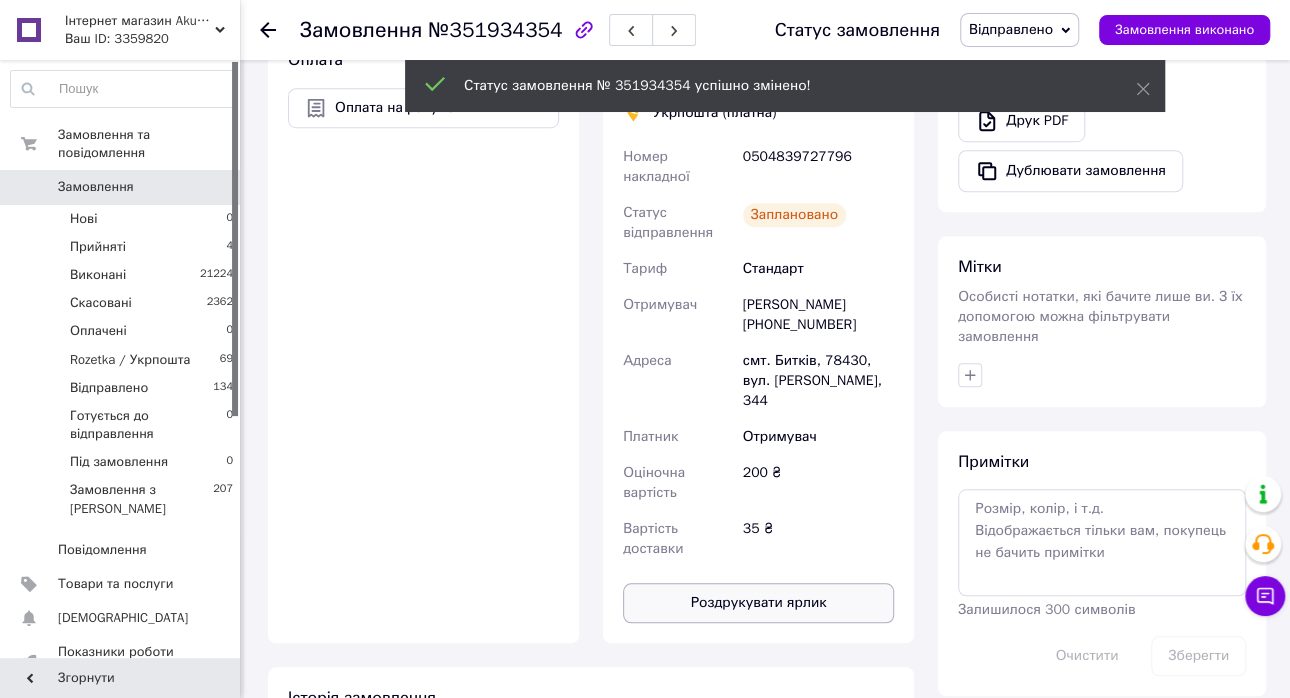 click on "Роздрукувати ярлик" at bounding box center (758, 603) 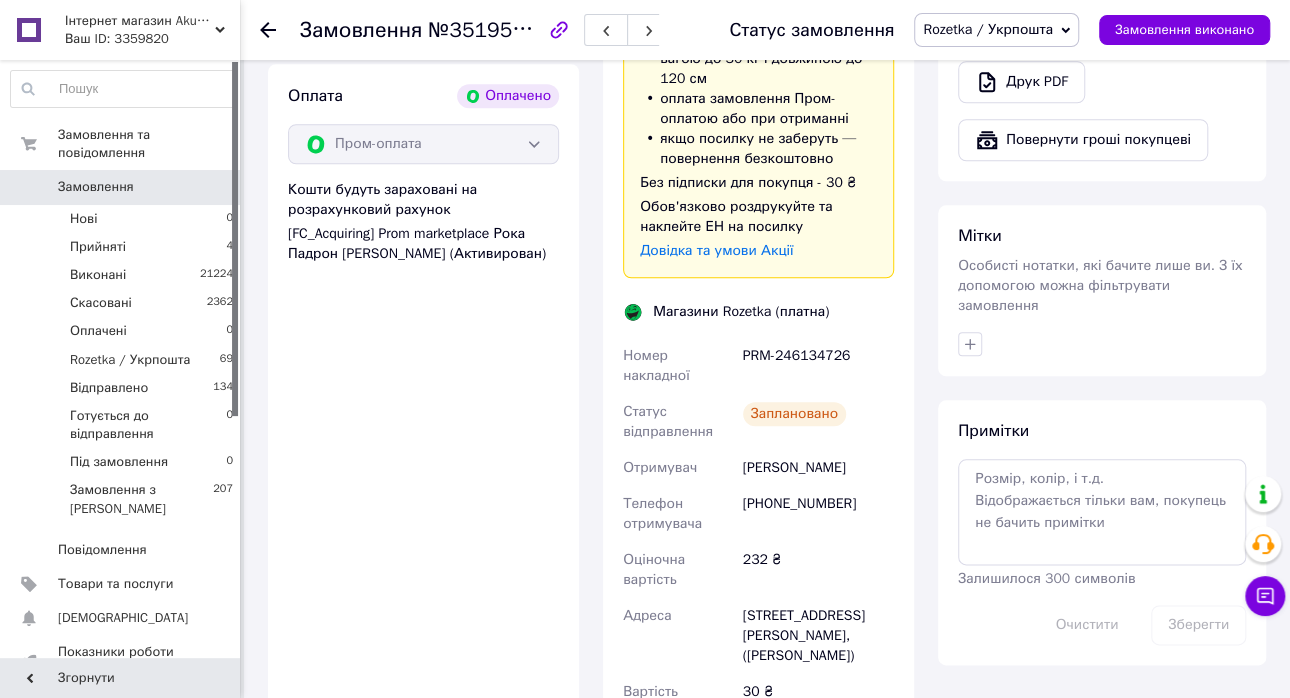 scroll, scrollTop: 1200, scrollLeft: 0, axis: vertical 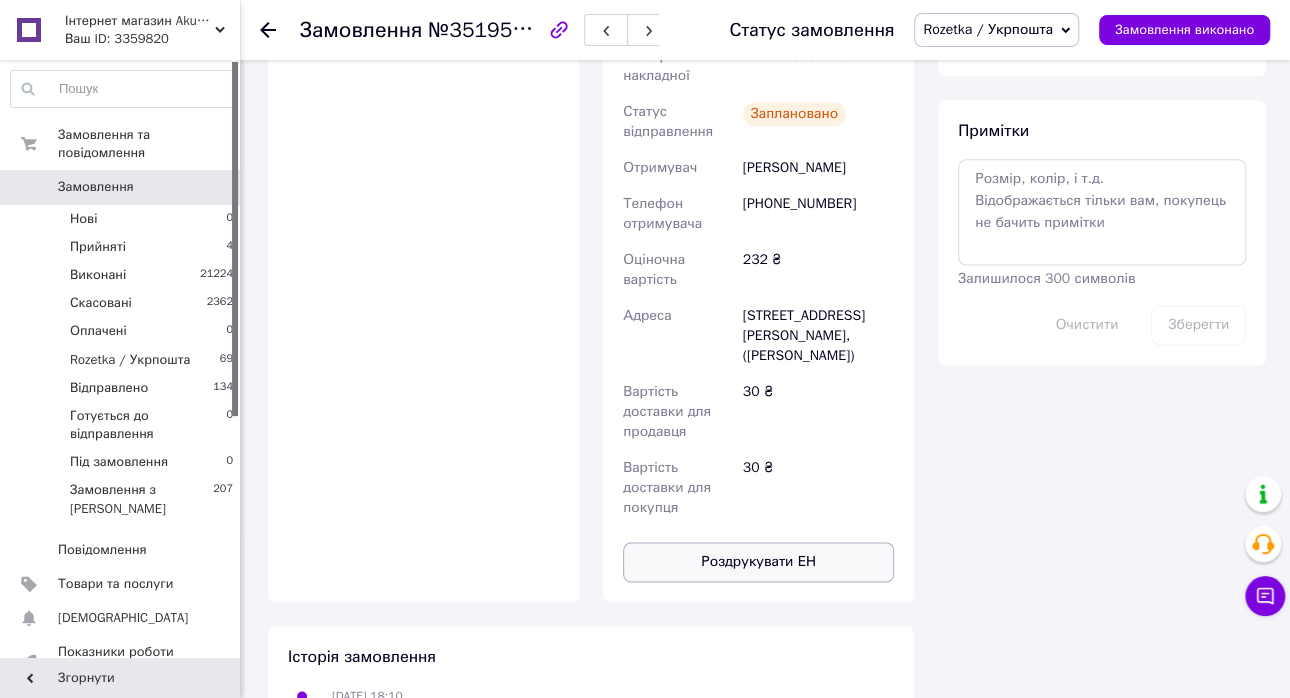 click on "Роздрукувати ЕН" at bounding box center [758, 562] 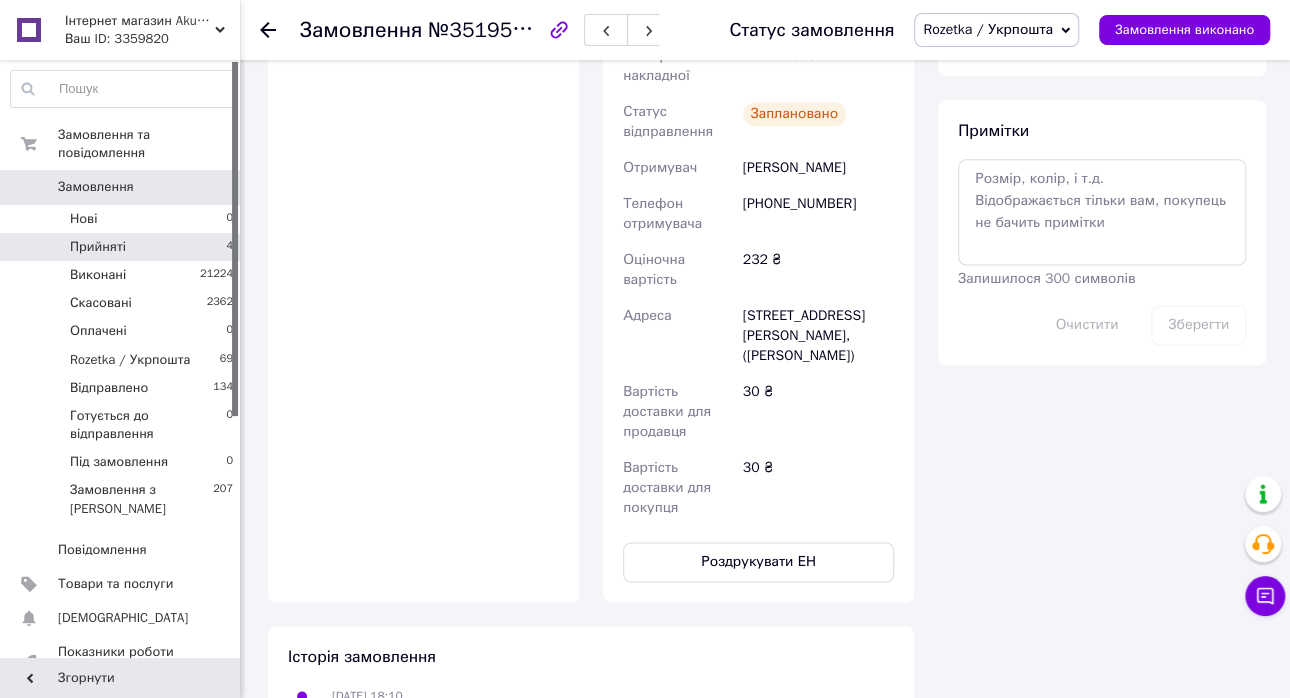 click on "Прийняті 4" at bounding box center [122, 247] 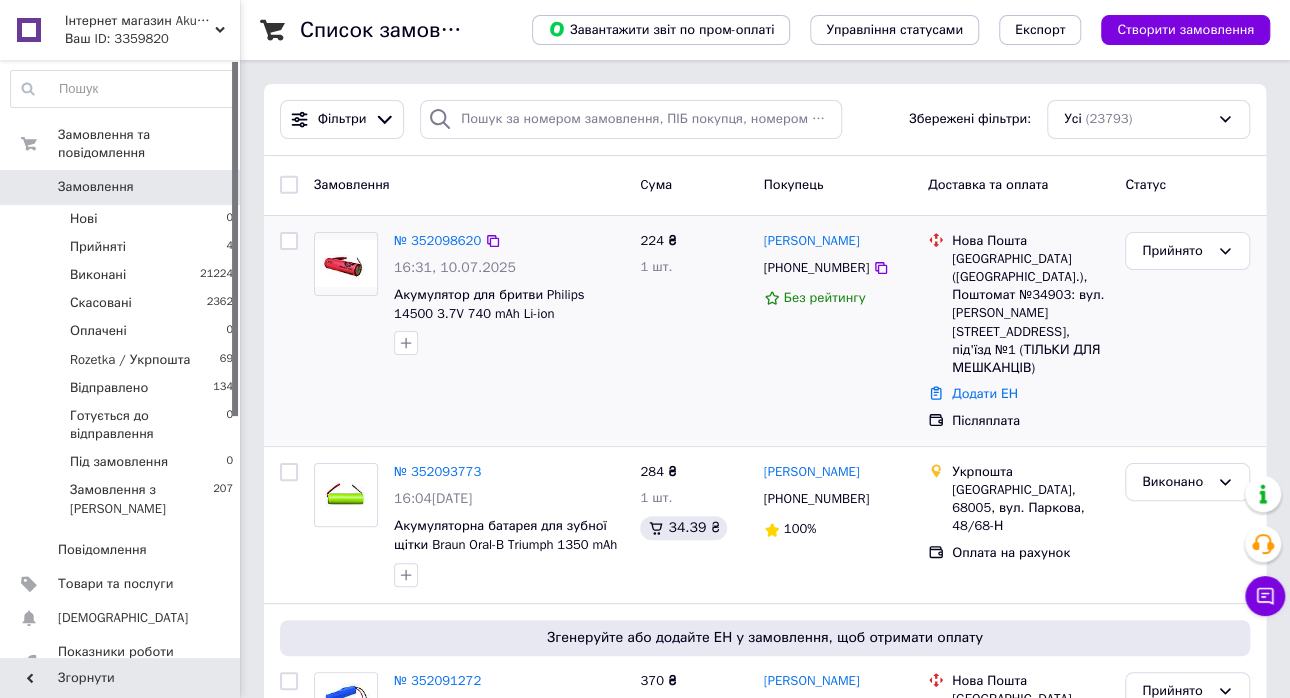 scroll, scrollTop: 200, scrollLeft: 0, axis: vertical 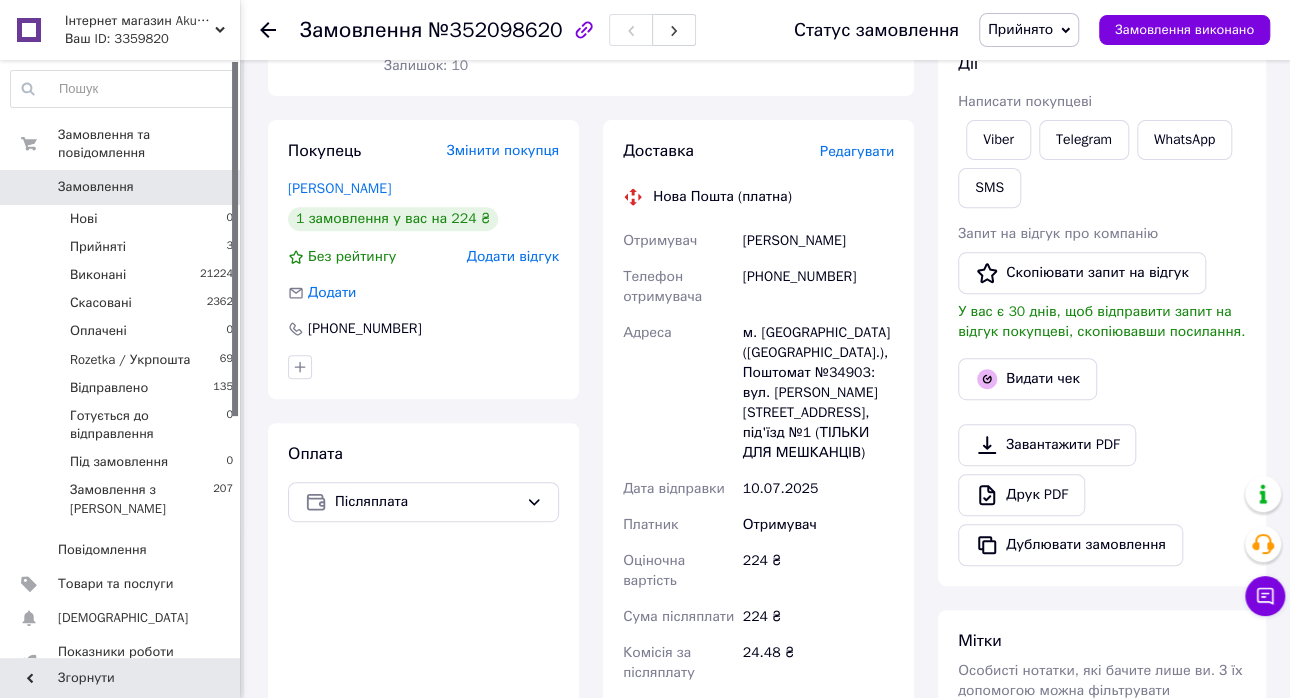 click on "Редагувати" at bounding box center (857, 151) 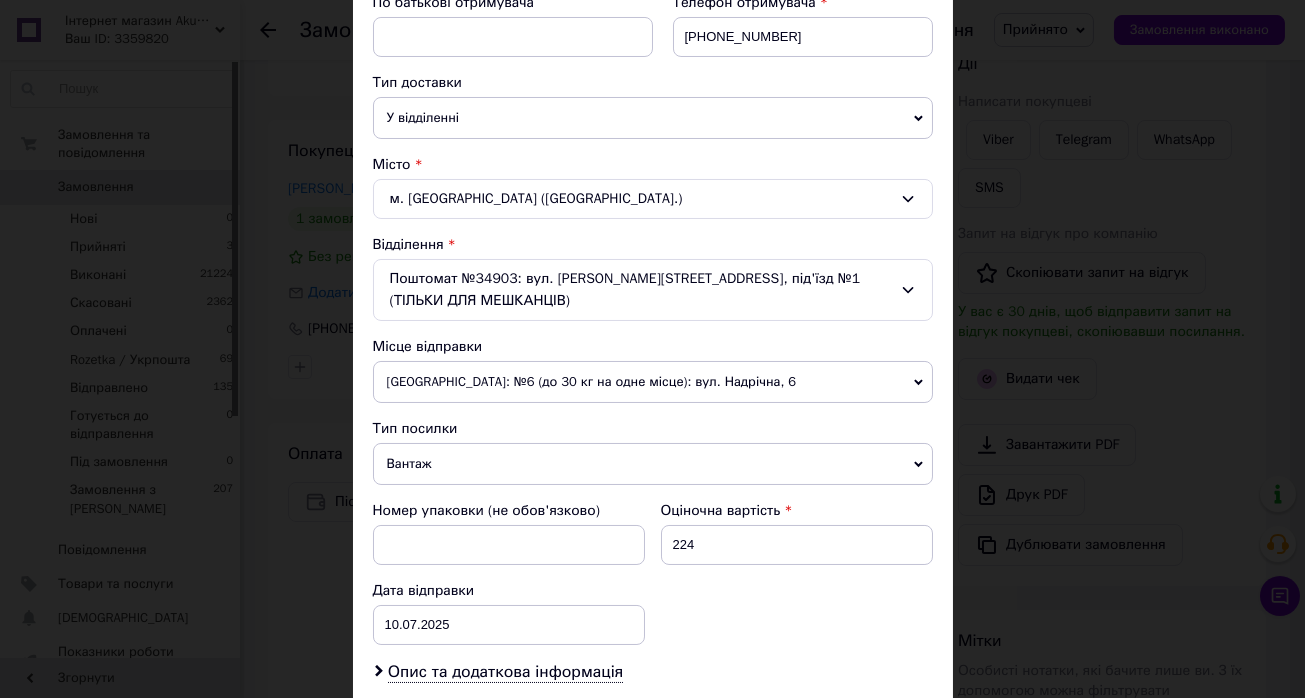 scroll, scrollTop: 700, scrollLeft: 0, axis: vertical 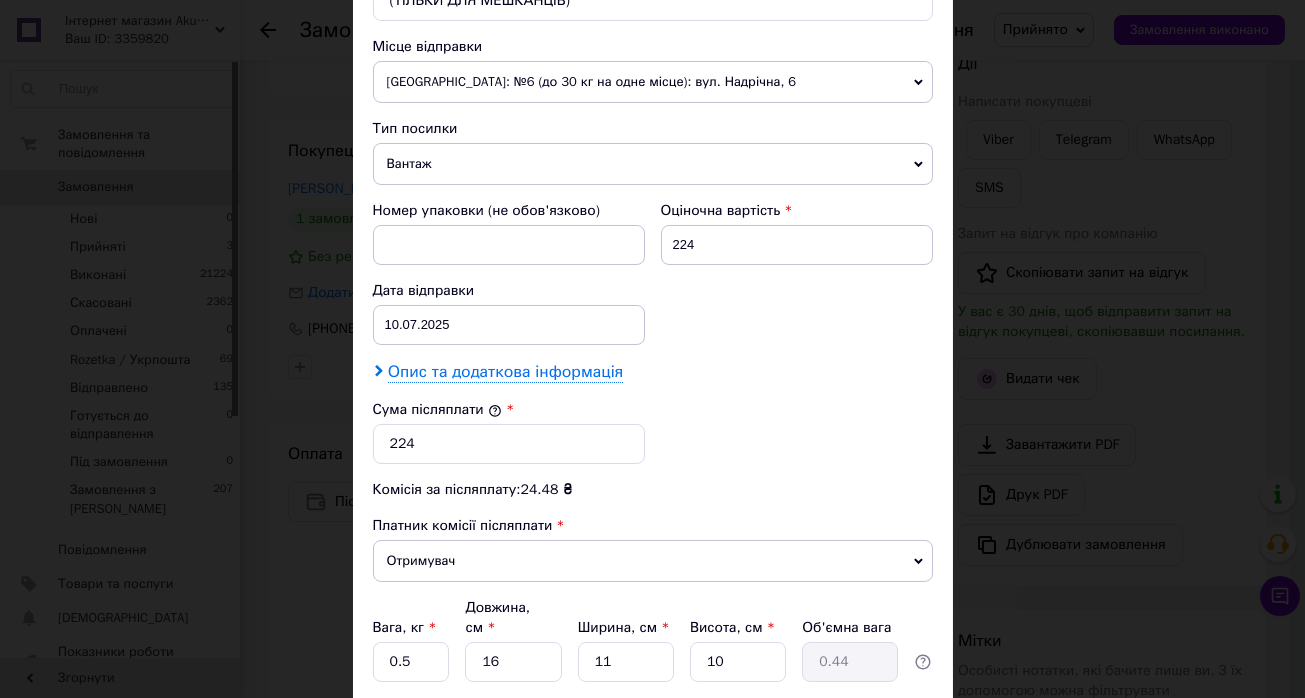 click on "Опис та додаткова інформація" at bounding box center [505, 372] 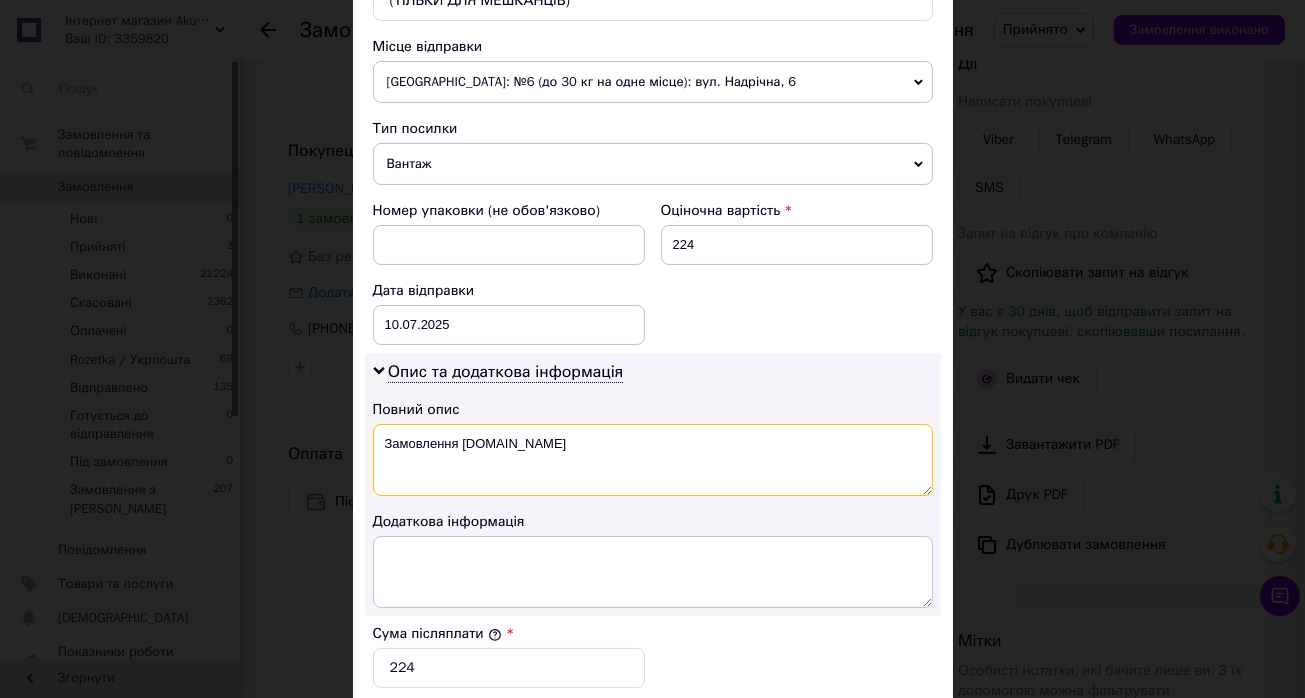 click on "Замовлення Prom.ua" at bounding box center [653, 460] 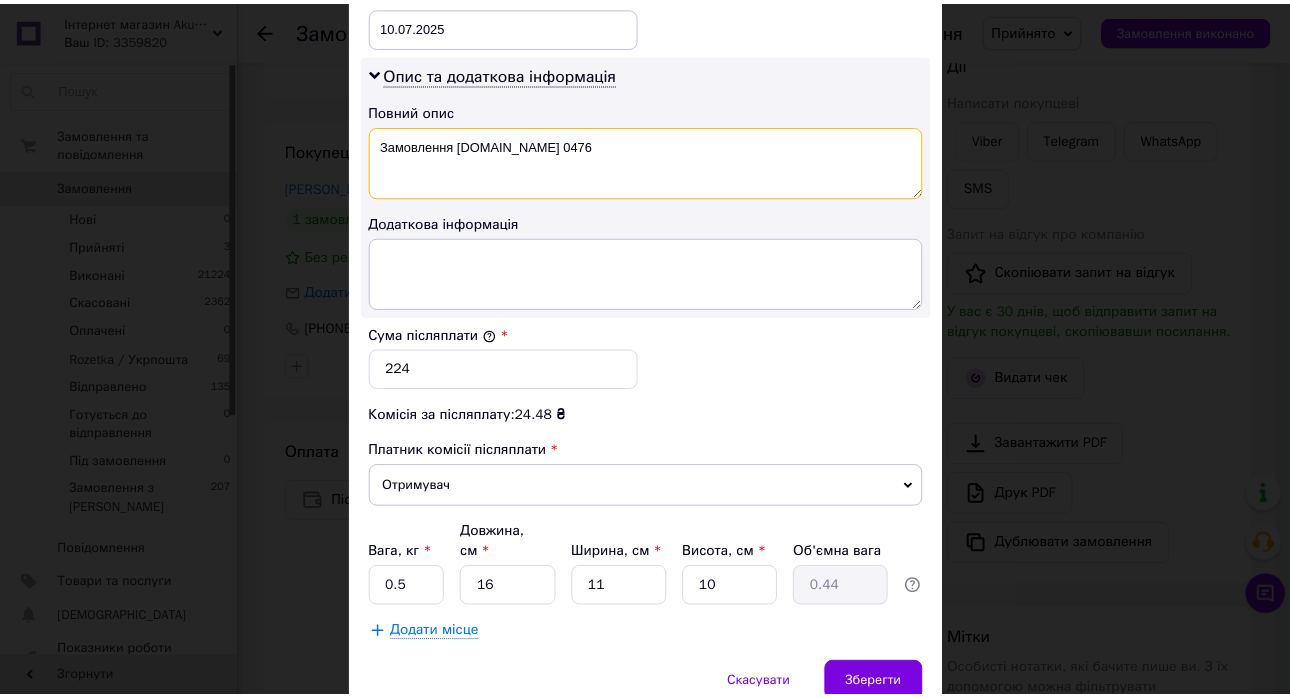 scroll, scrollTop: 1069, scrollLeft: 0, axis: vertical 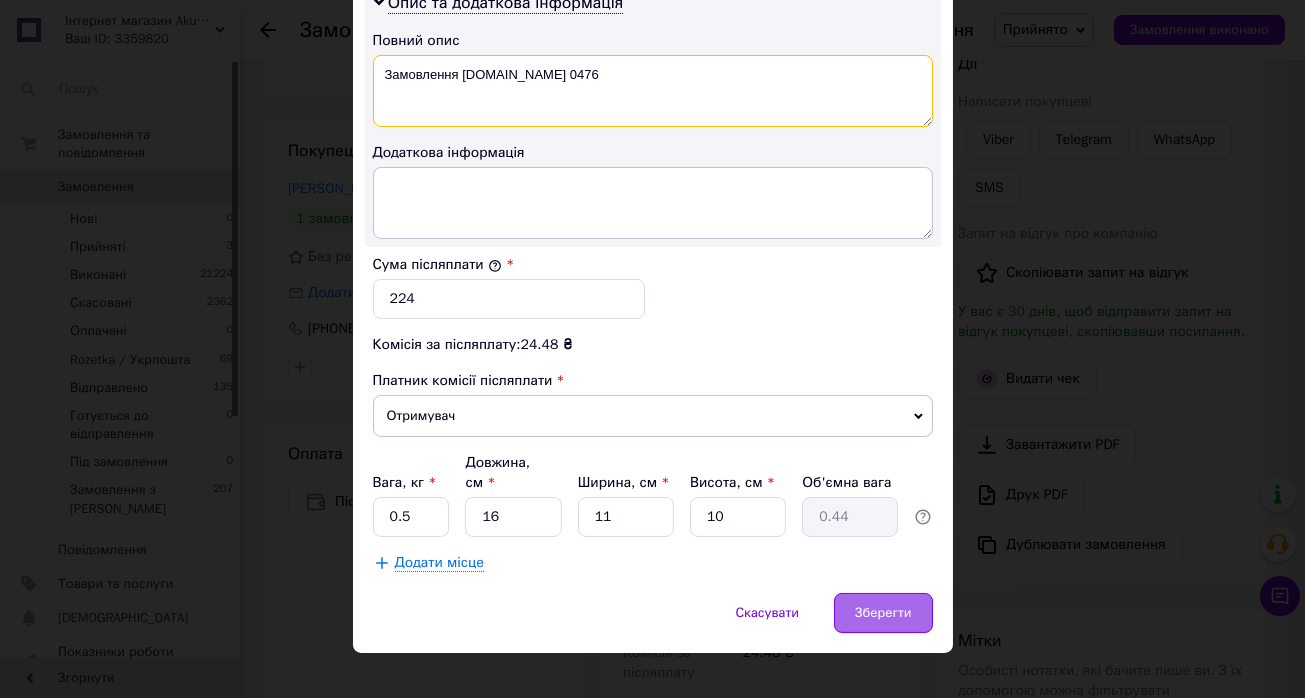 type on "Замовлення Prom.ua 0476" 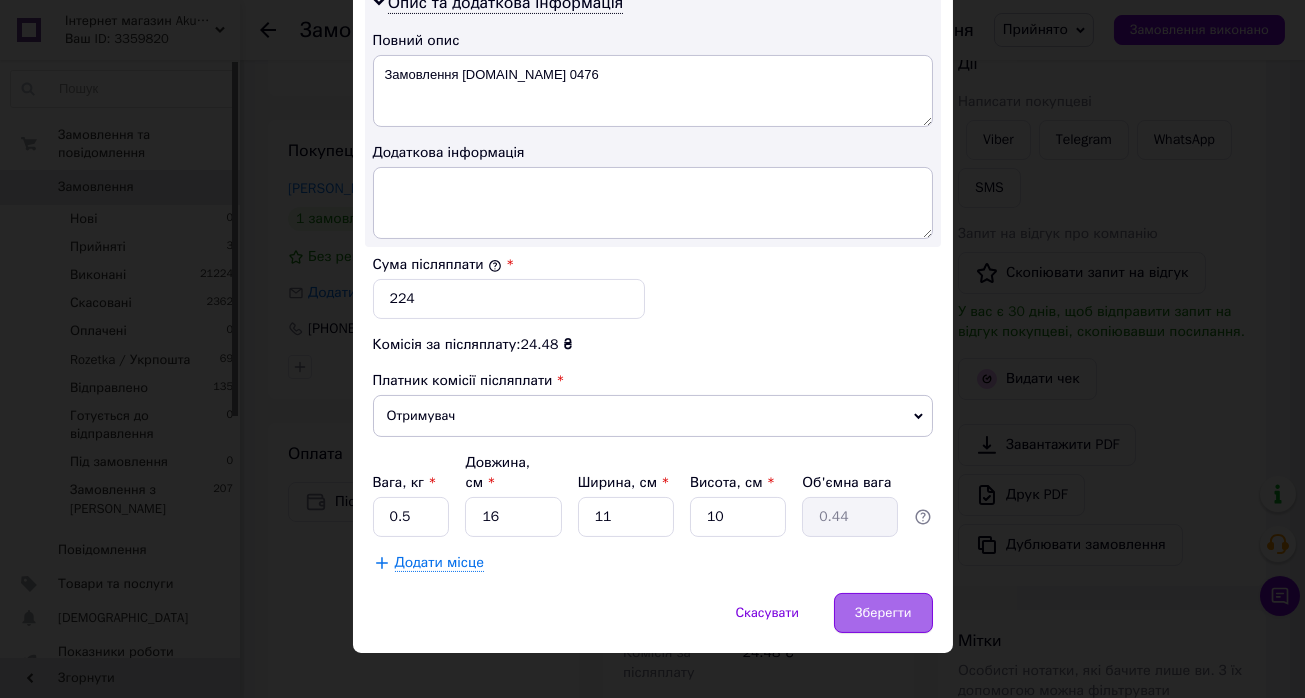click on "Зберегти" at bounding box center (883, 613) 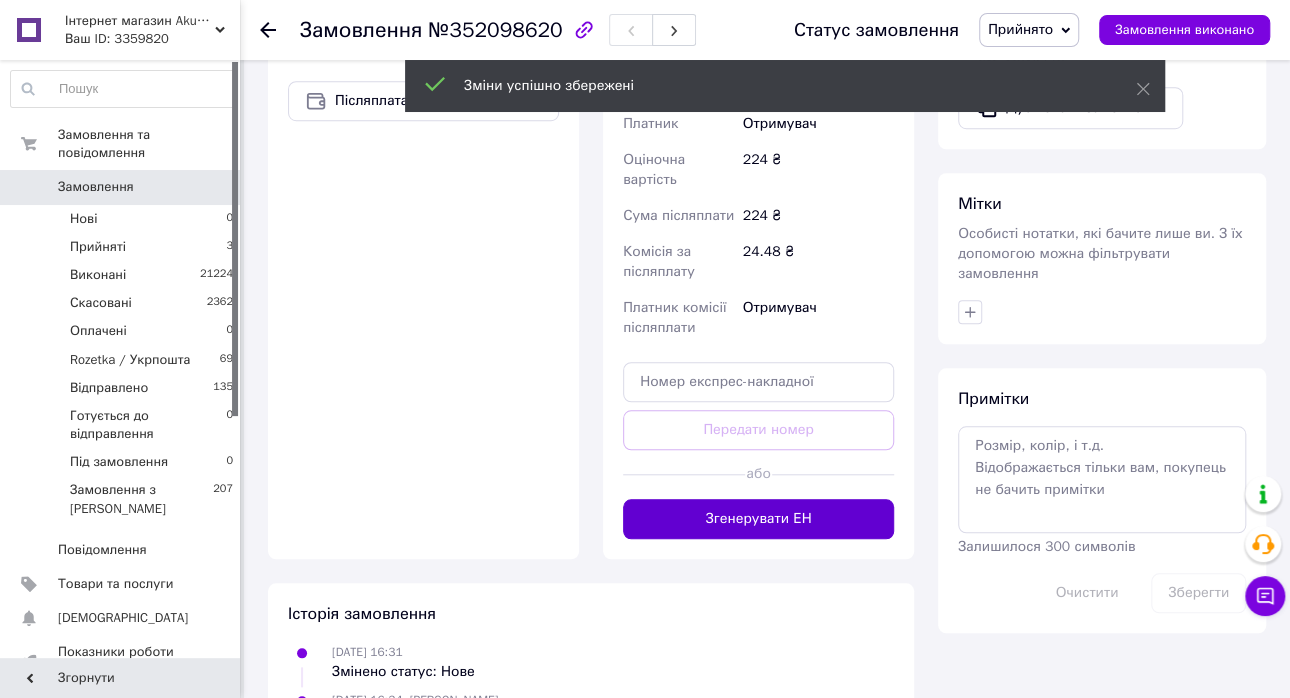 click on "Згенерувати ЕН" at bounding box center [758, 519] 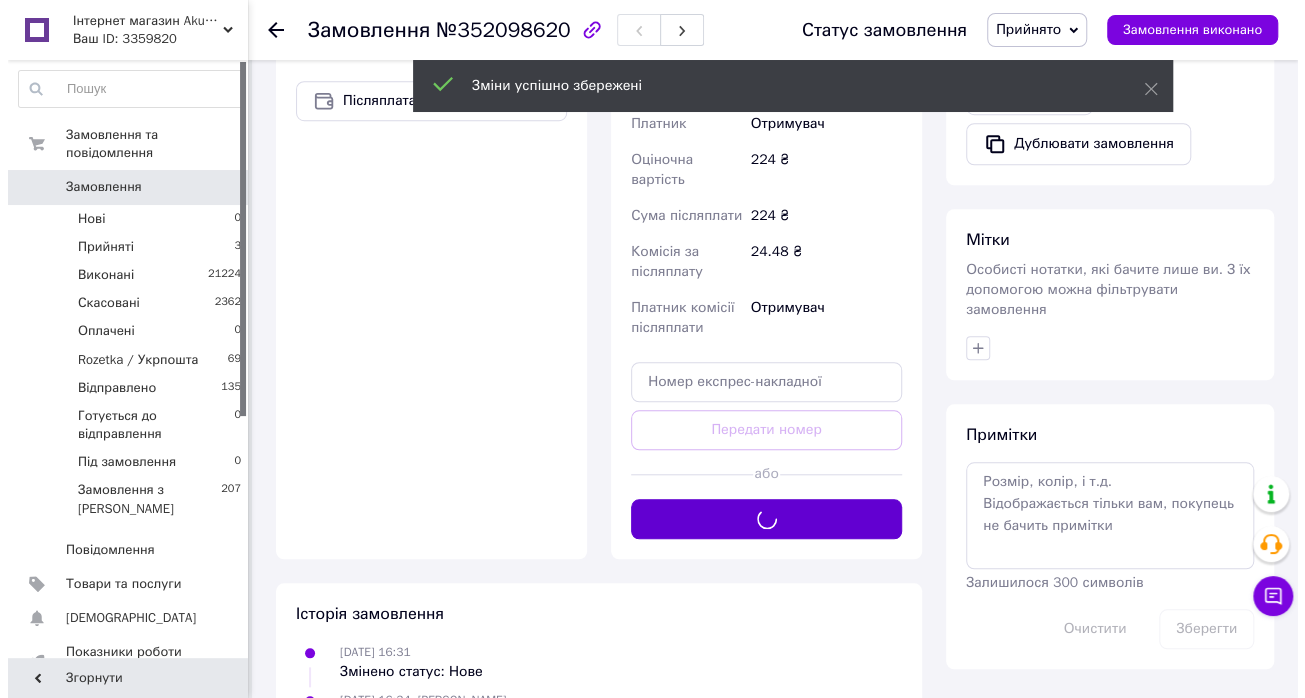 scroll, scrollTop: 200, scrollLeft: 0, axis: vertical 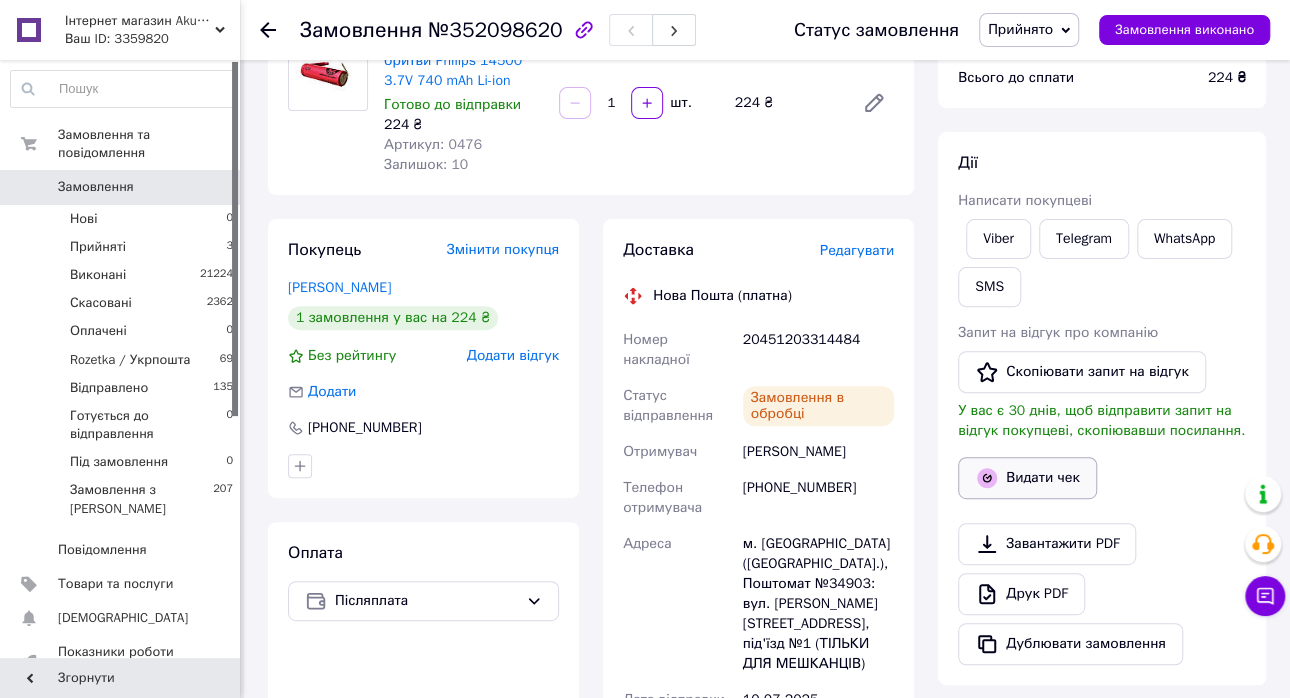 click on "Видати чек" at bounding box center [1027, 478] 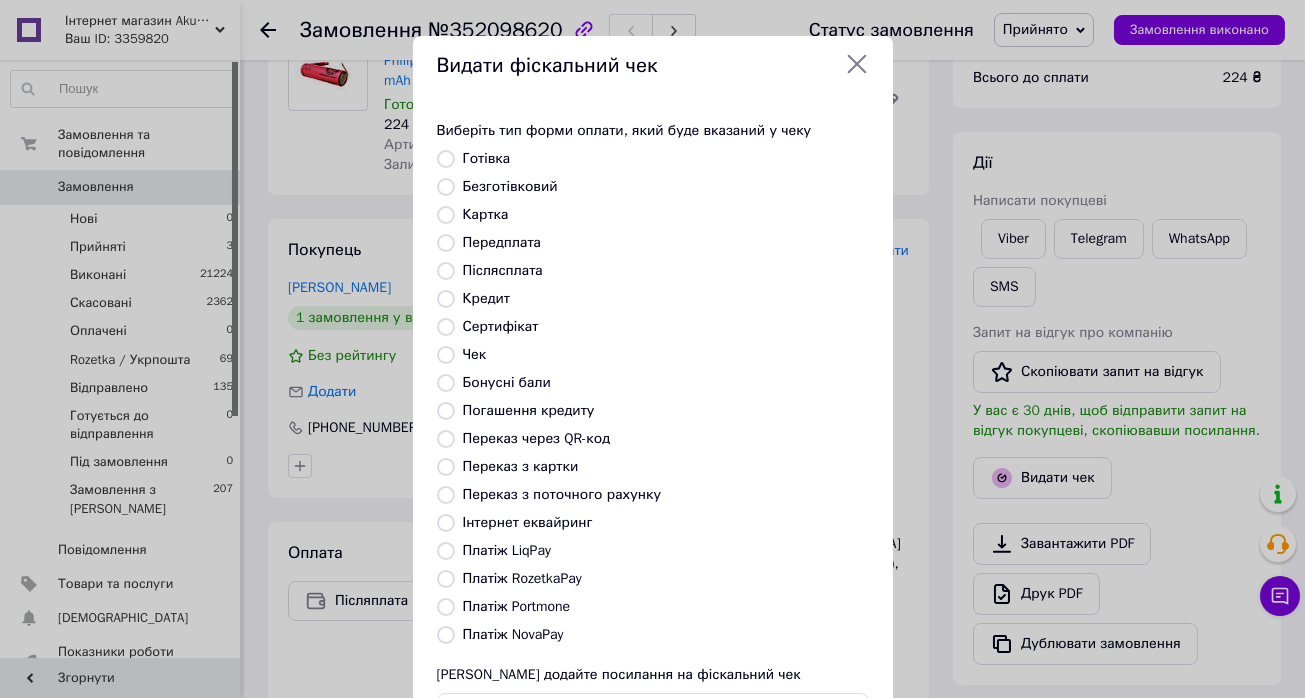 click on "Платіж NovaPay" at bounding box center [513, 634] 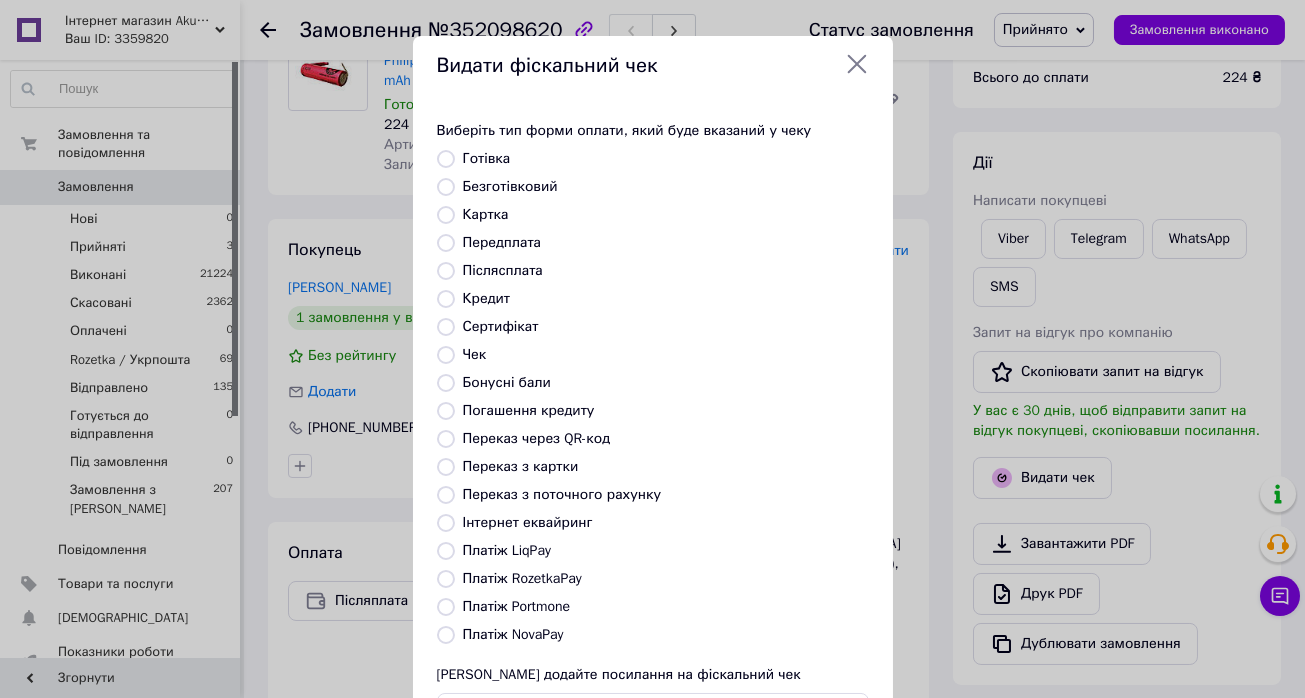 radio on "true" 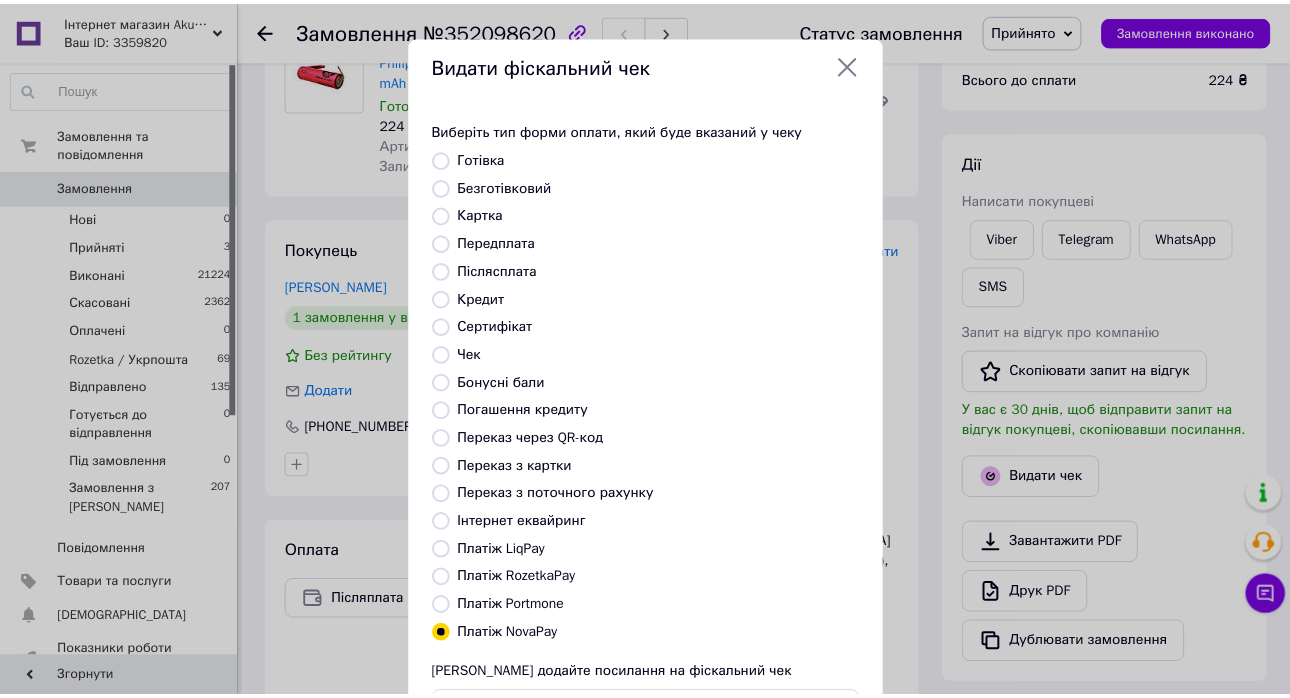 scroll, scrollTop: 161, scrollLeft: 0, axis: vertical 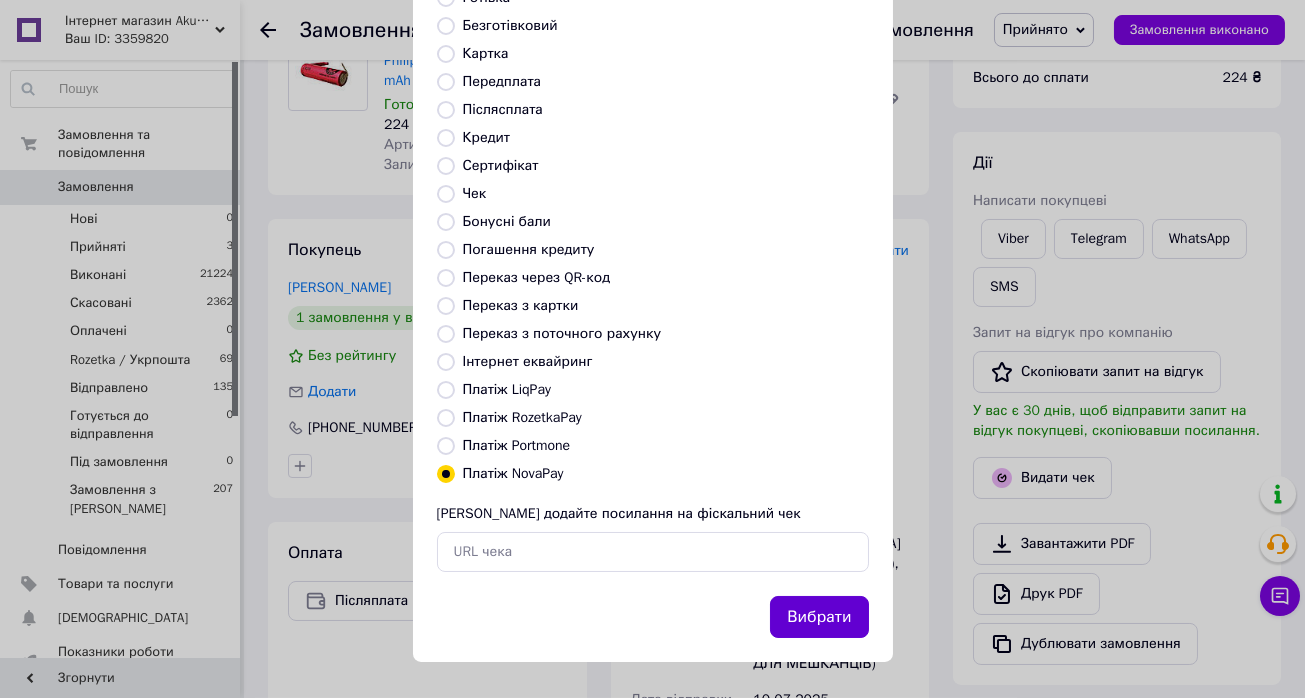 click on "Вибрати" at bounding box center [819, 617] 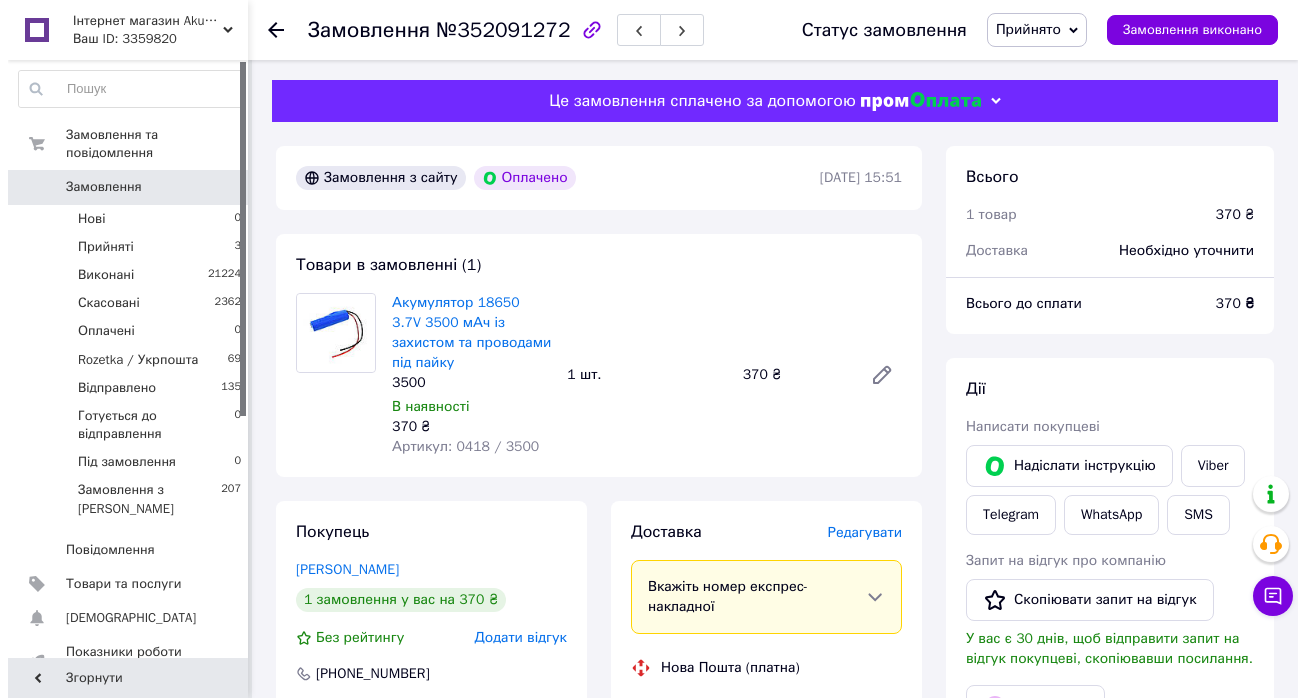 scroll, scrollTop: 0, scrollLeft: 0, axis: both 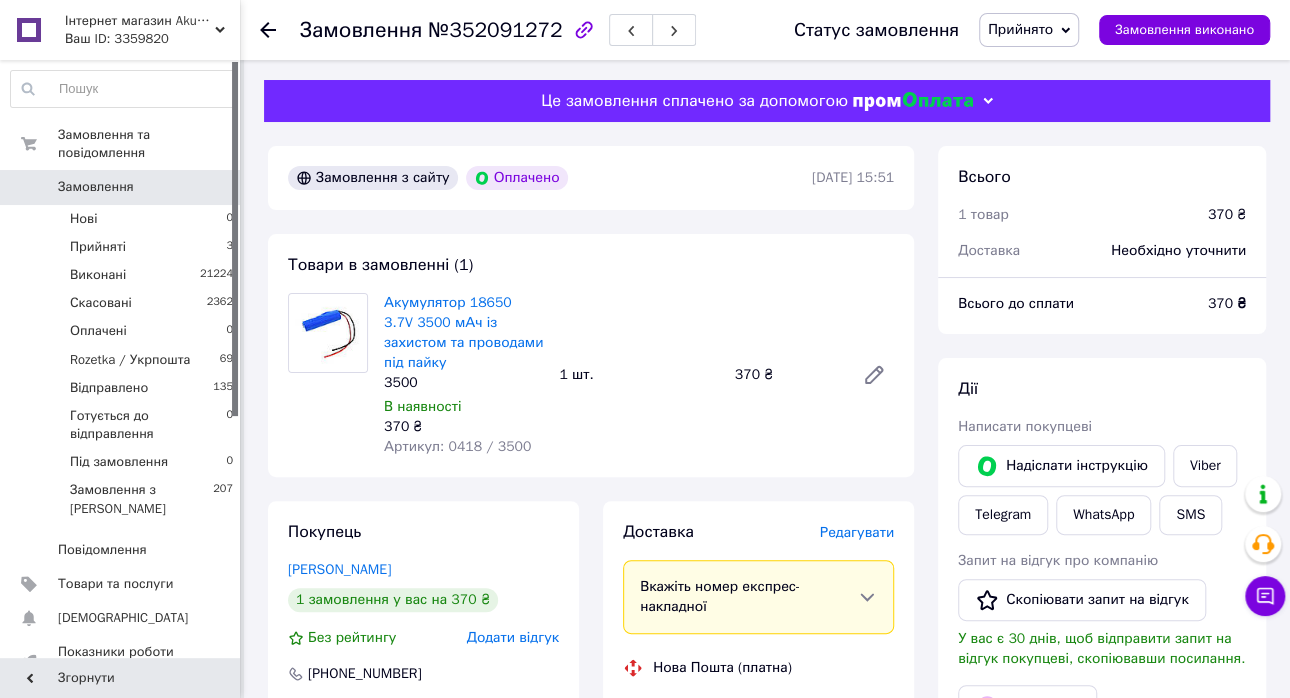 click on "Редагувати" at bounding box center [857, 532] 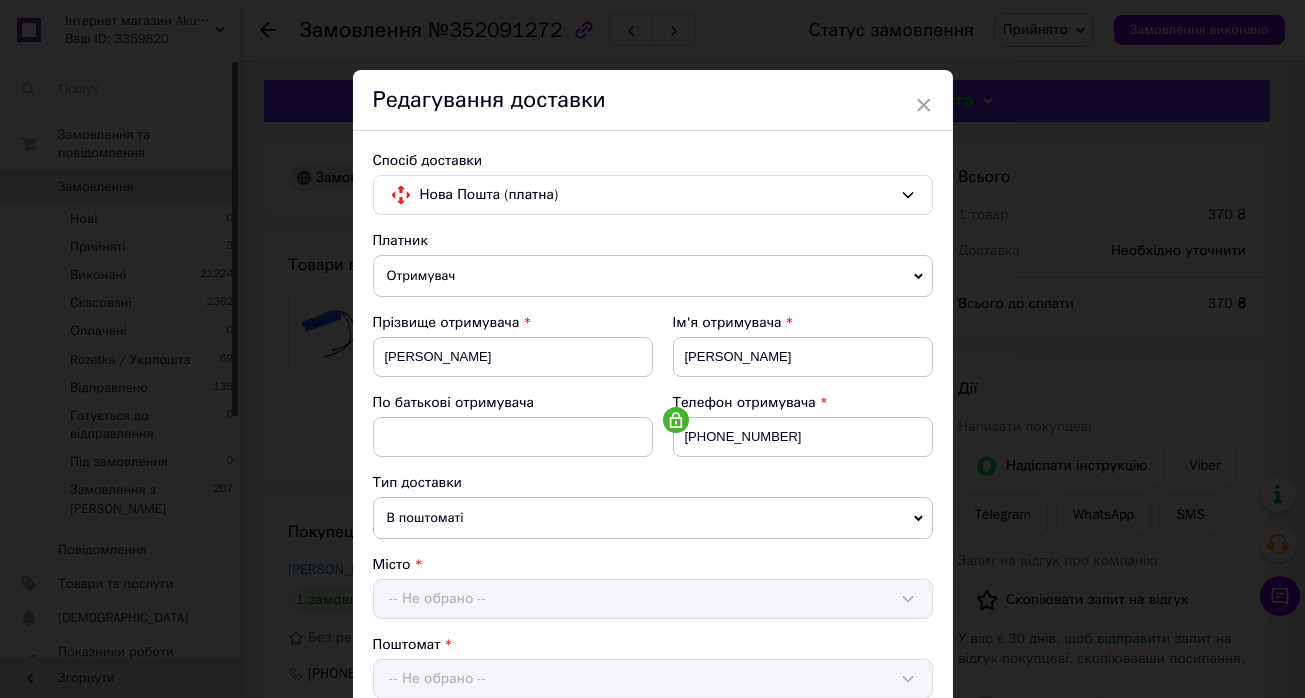 scroll, scrollTop: 400, scrollLeft: 0, axis: vertical 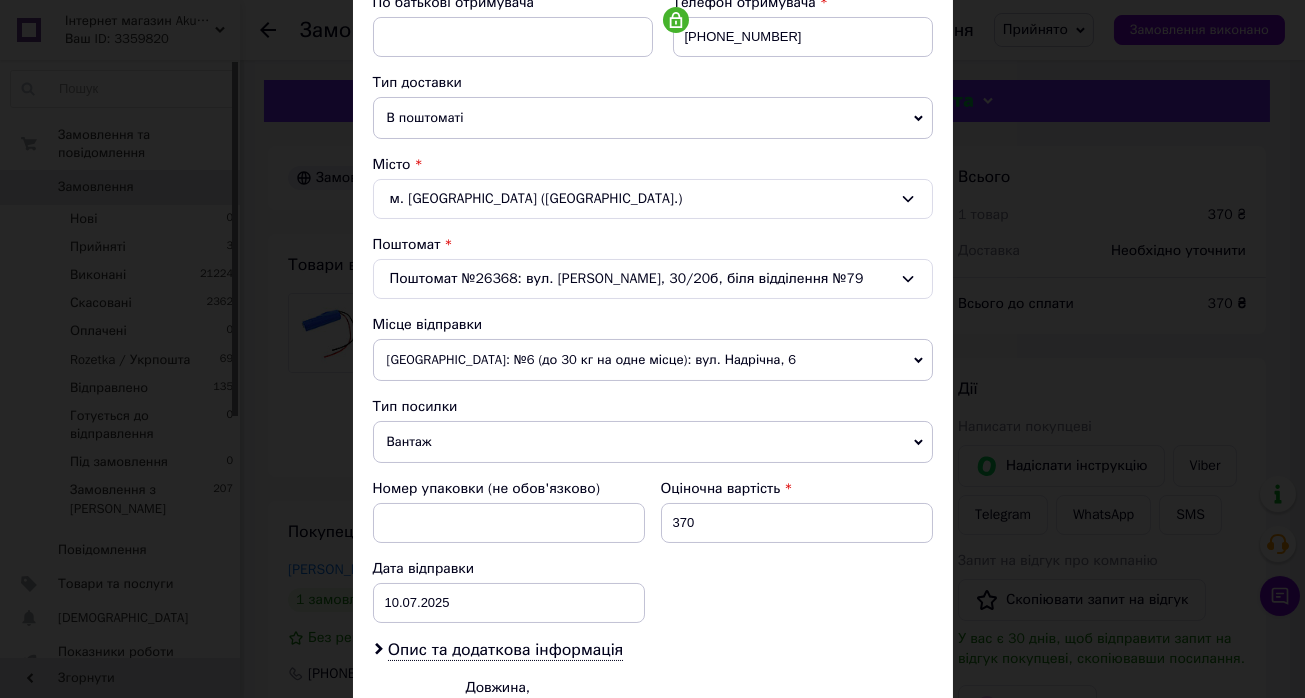 click on "Оціночна вартість 370" at bounding box center [797, 511] 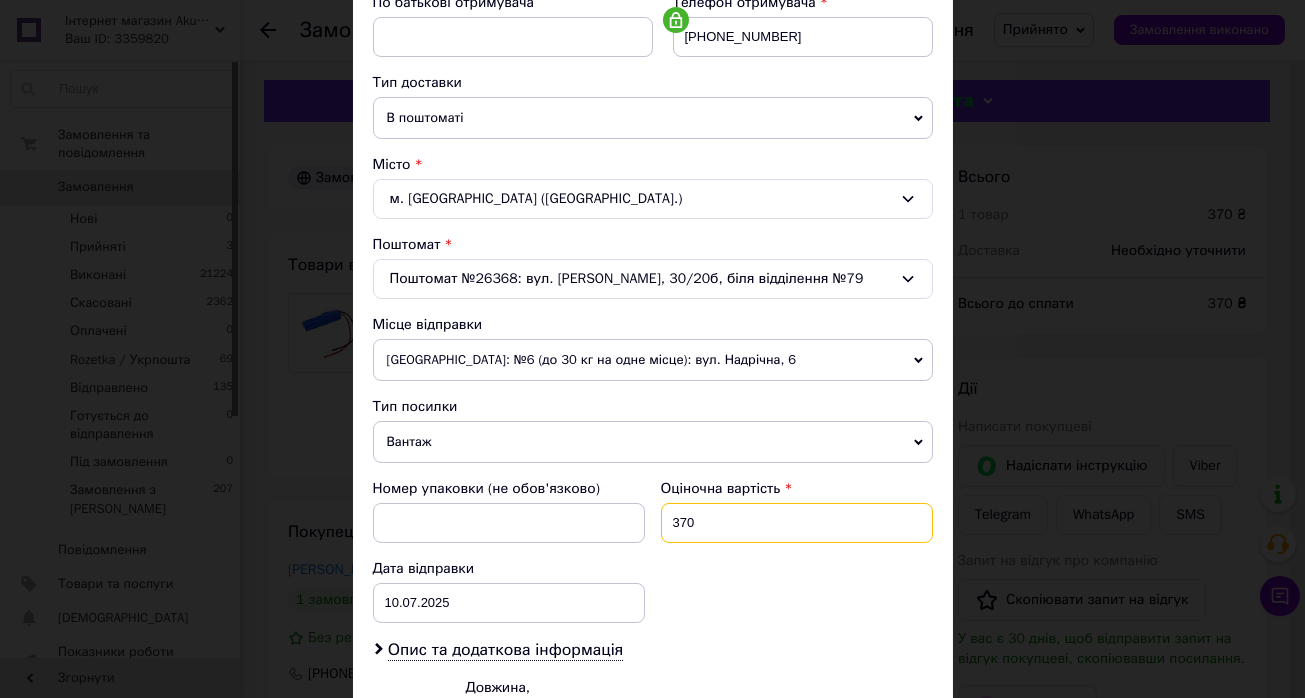click on "370" at bounding box center (797, 523) 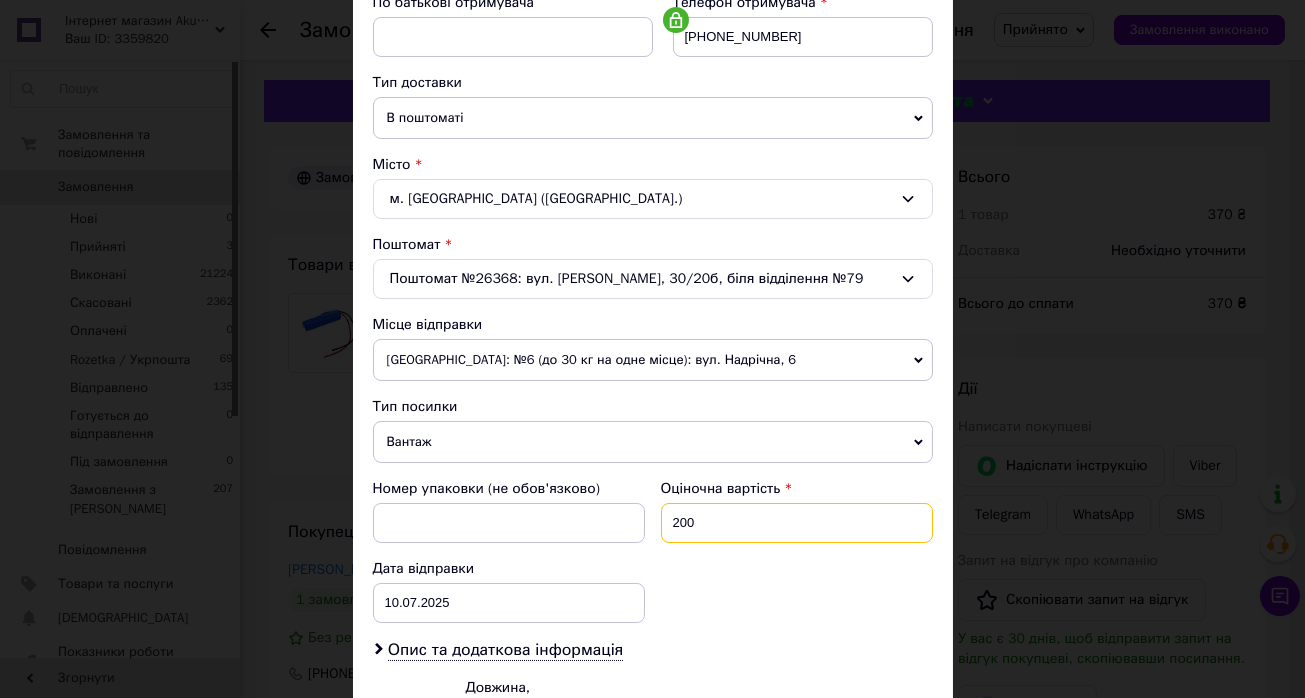 scroll, scrollTop: 600, scrollLeft: 0, axis: vertical 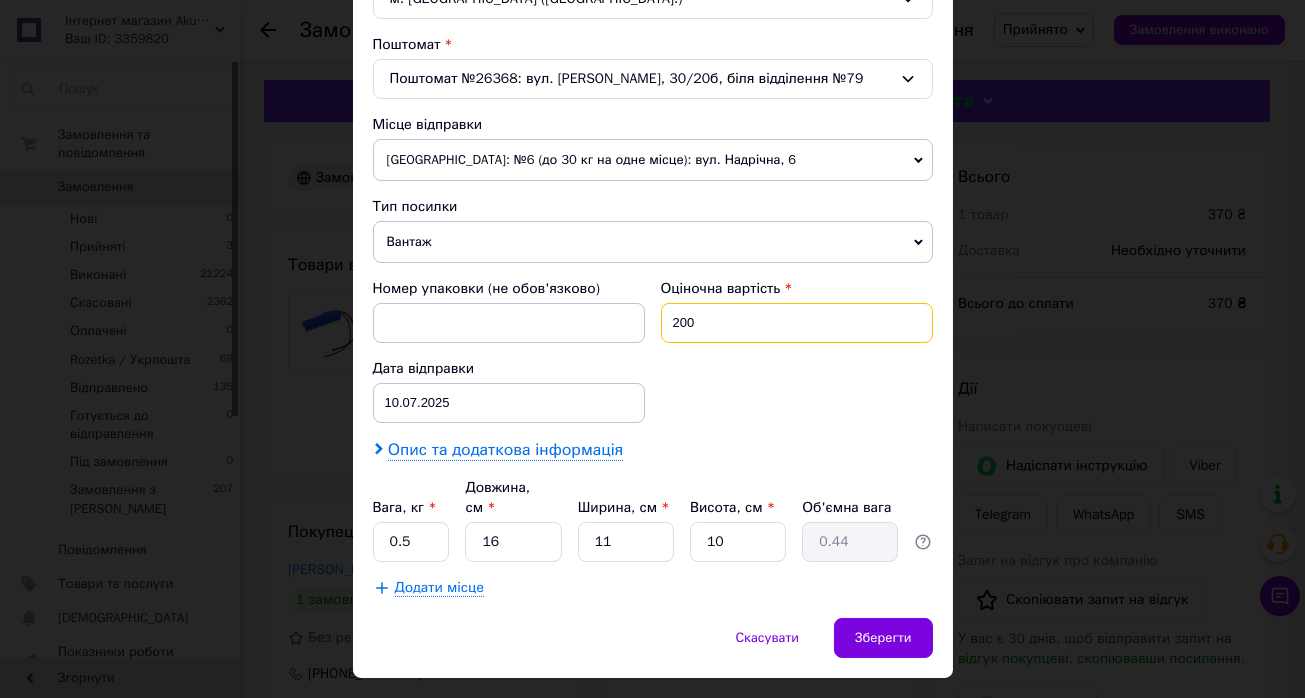type on "200" 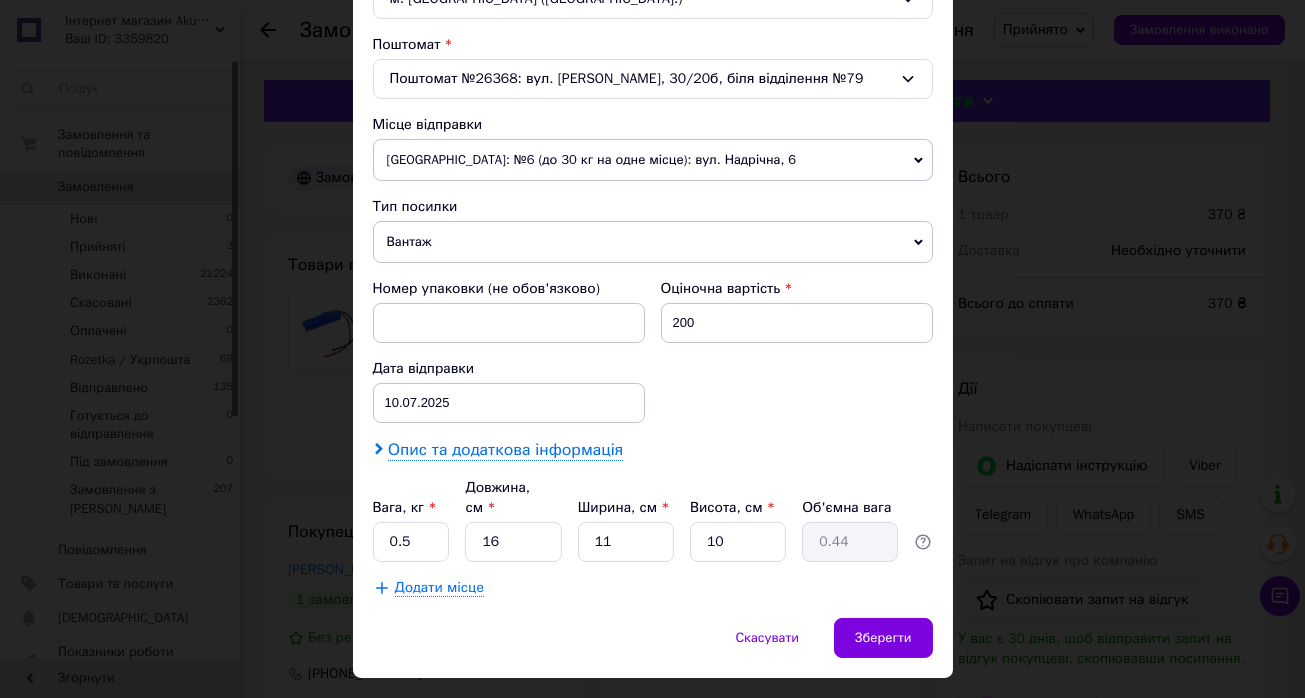 click on "Опис та додаткова інформація" at bounding box center [505, 450] 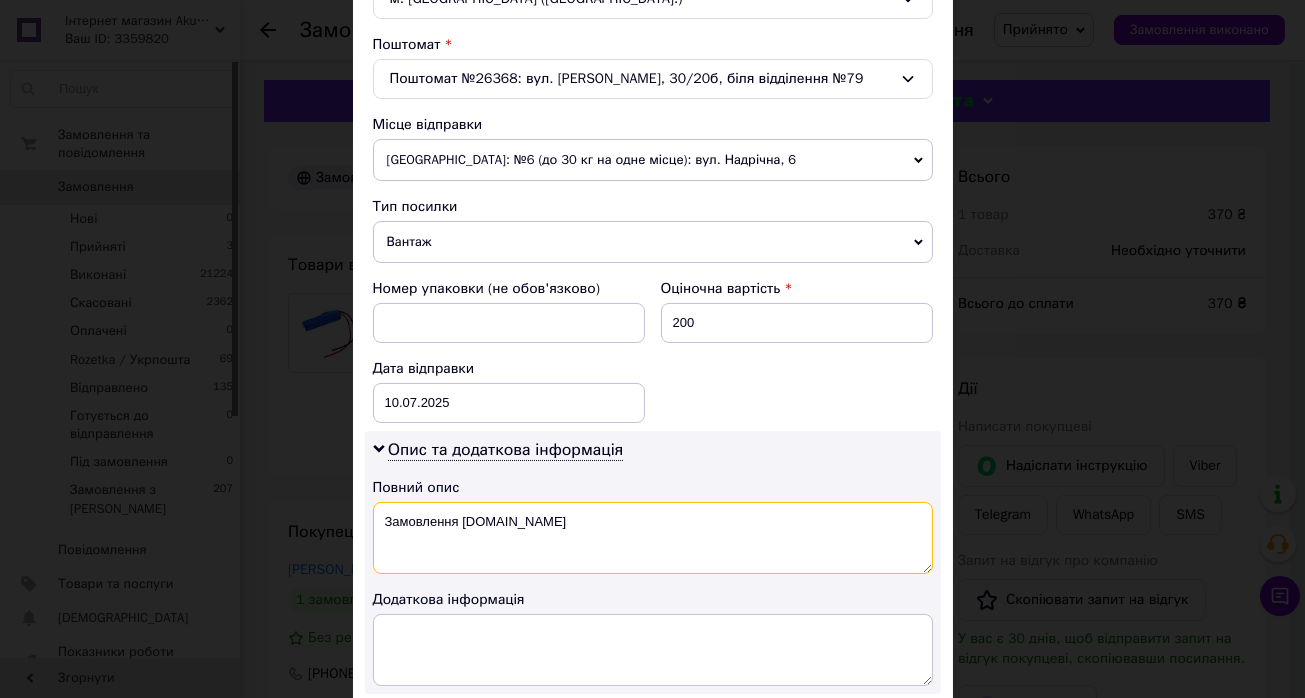 click on "Замовлення [DOMAIN_NAME]" at bounding box center (653, 538) 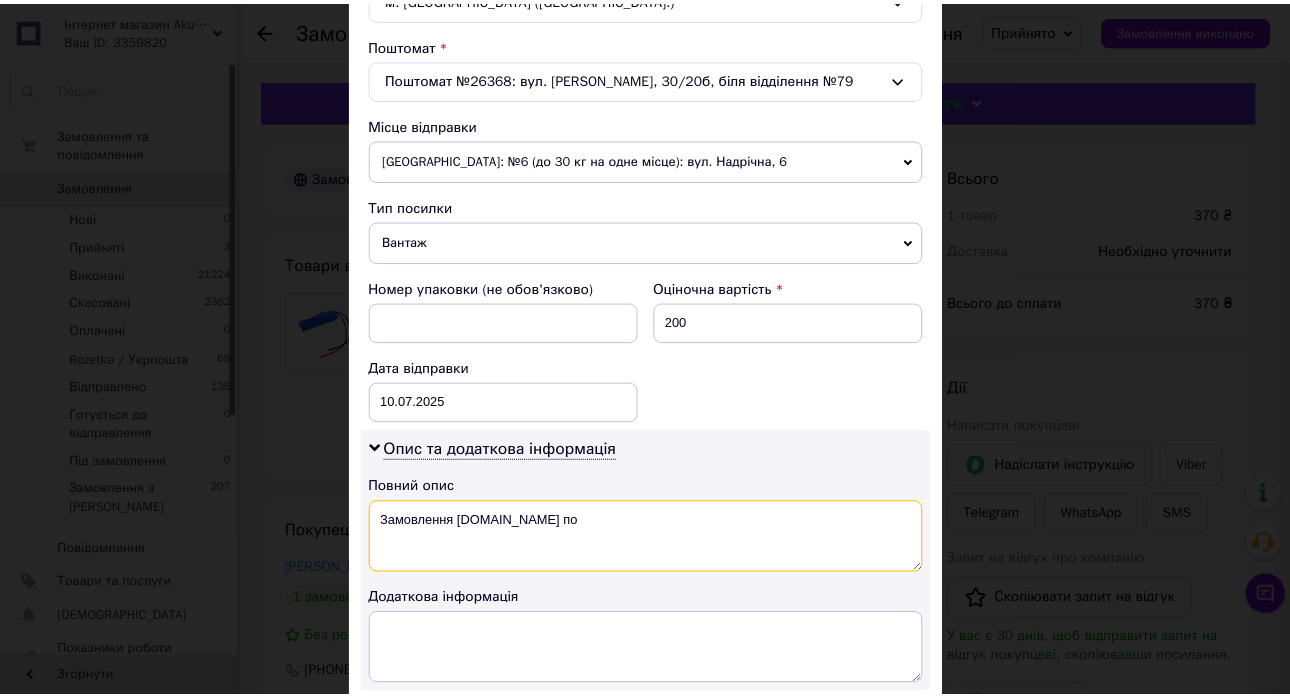 scroll, scrollTop: 850, scrollLeft: 0, axis: vertical 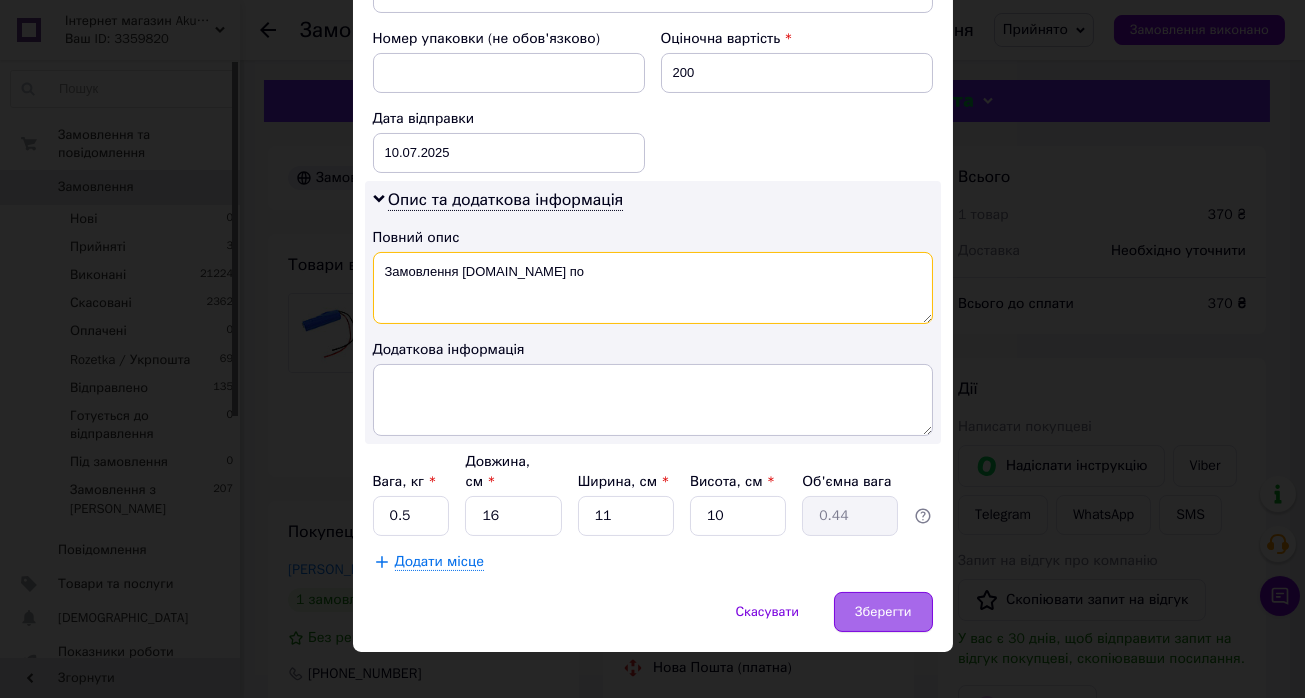 type on "Замовлення [DOMAIN_NAME] по" 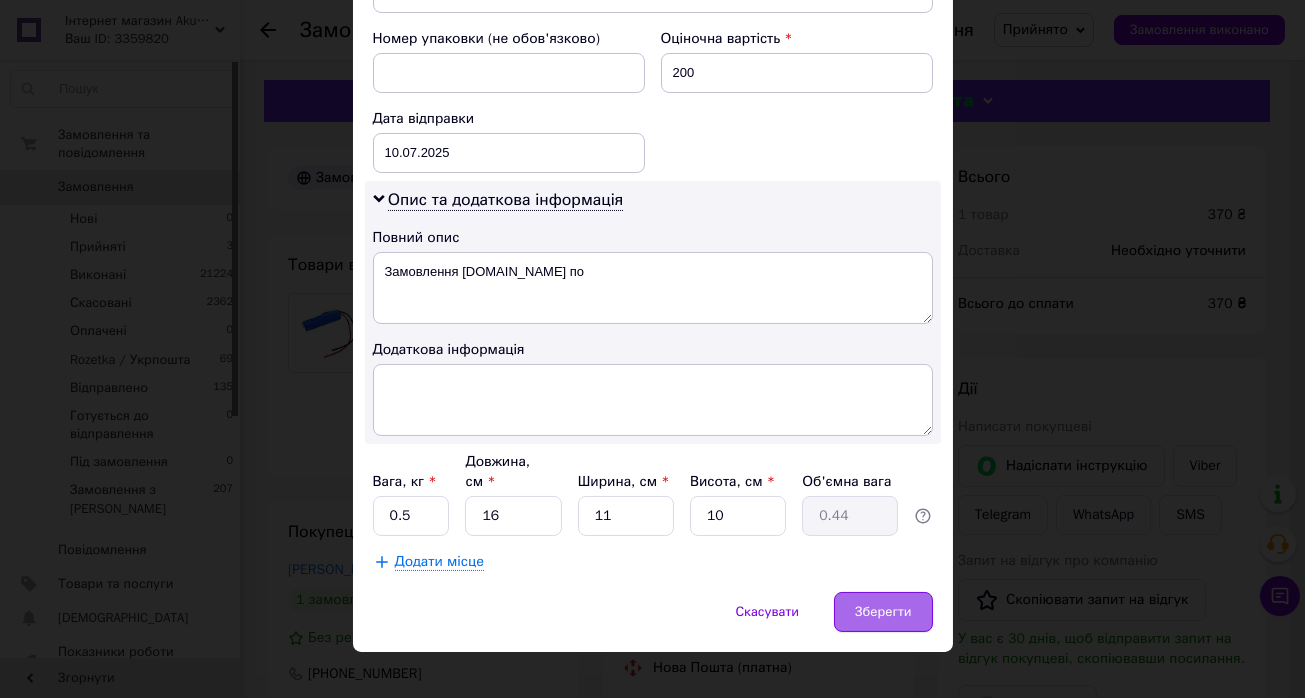 click on "Зберегти" at bounding box center (883, 612) 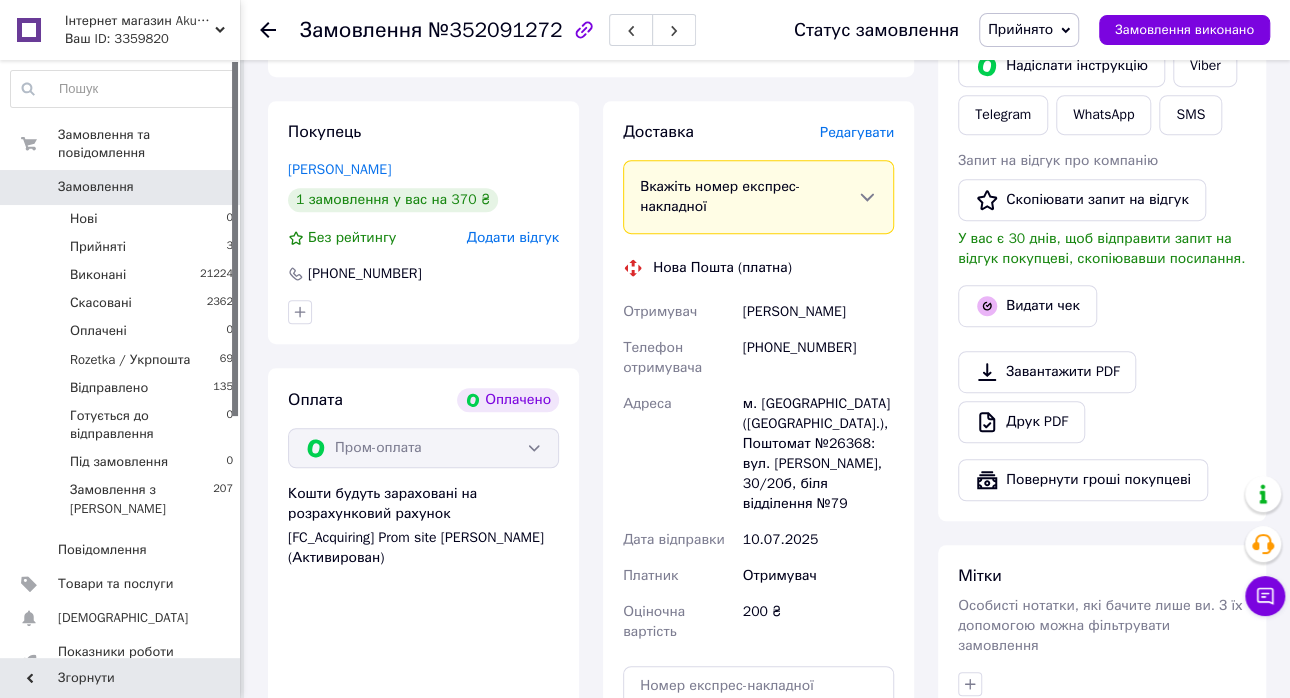 scroll, scrollTop: 700, scrollLeft: 0, axis: vertical 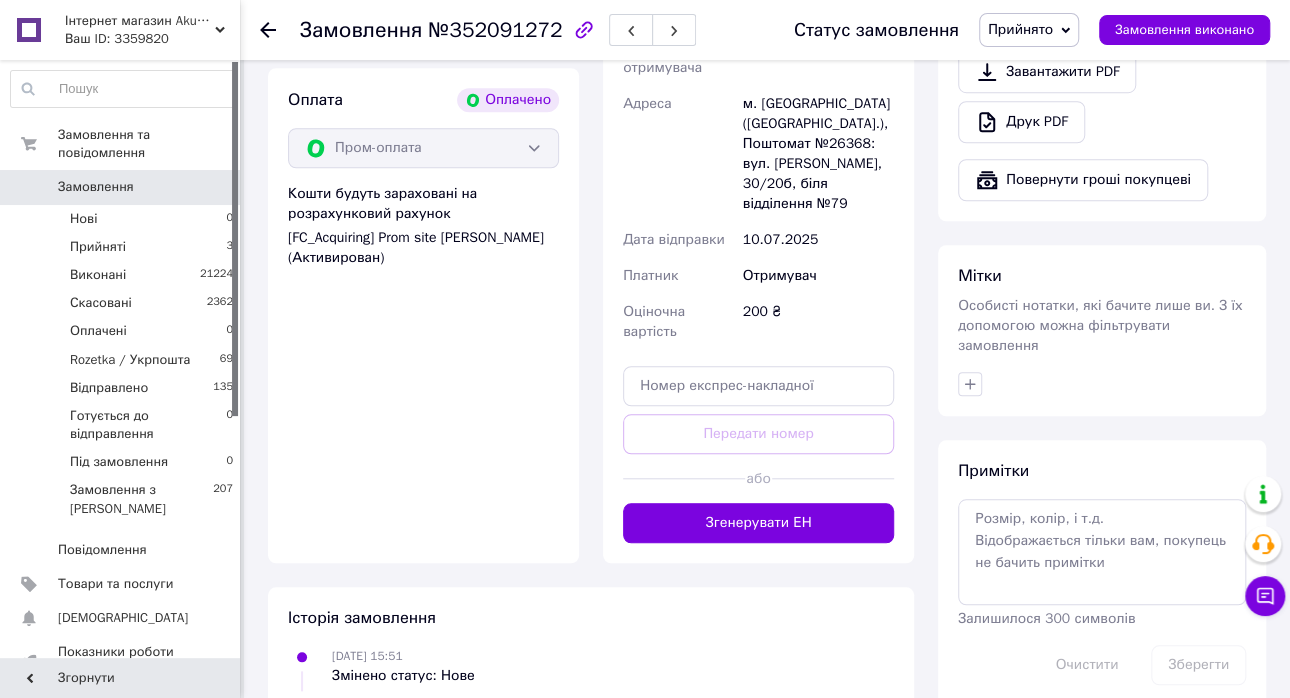 click on "Доставка [PERSON_NAME] Вкажіть номер експрес-накладної Обов'язково введіть номер експрес-накладної,
якщо створювали її не на цій сторінці. У разі,
якщо номер ЕН не буде доданий, ми не зможемо
виплатити гроші за замовлення Мобільний номер покупця (із замовлення) повинен відповідати номеру отримувача за накладною Нова Пошта (платна) Отримувач [PERSON_NAME] Телефон отримувача [PHONE_NUMBER] [GEOGRAPHIC_DATA] м. [GEOGRAPHIC_DATA] ([GEOGRAPHIC_DATA].), Поштомат №26368: вул. [PERSON_NAME], 30/20б, біля відділення №79 Дата відправки [DATE] Платник Отримувач Оціночна вартість 200 ₴ Передати номер або" at bounding box center [758, 182] 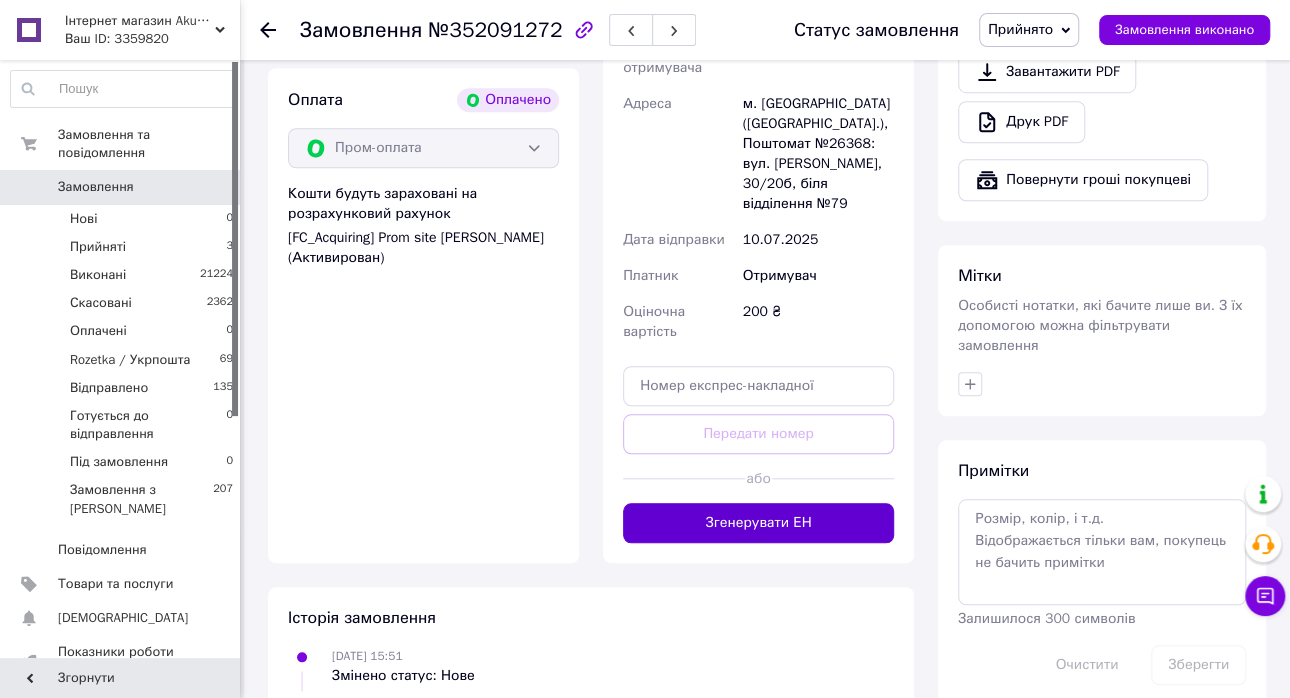 click on "Згенерувати ЕН" at bounding box center [758, 523] 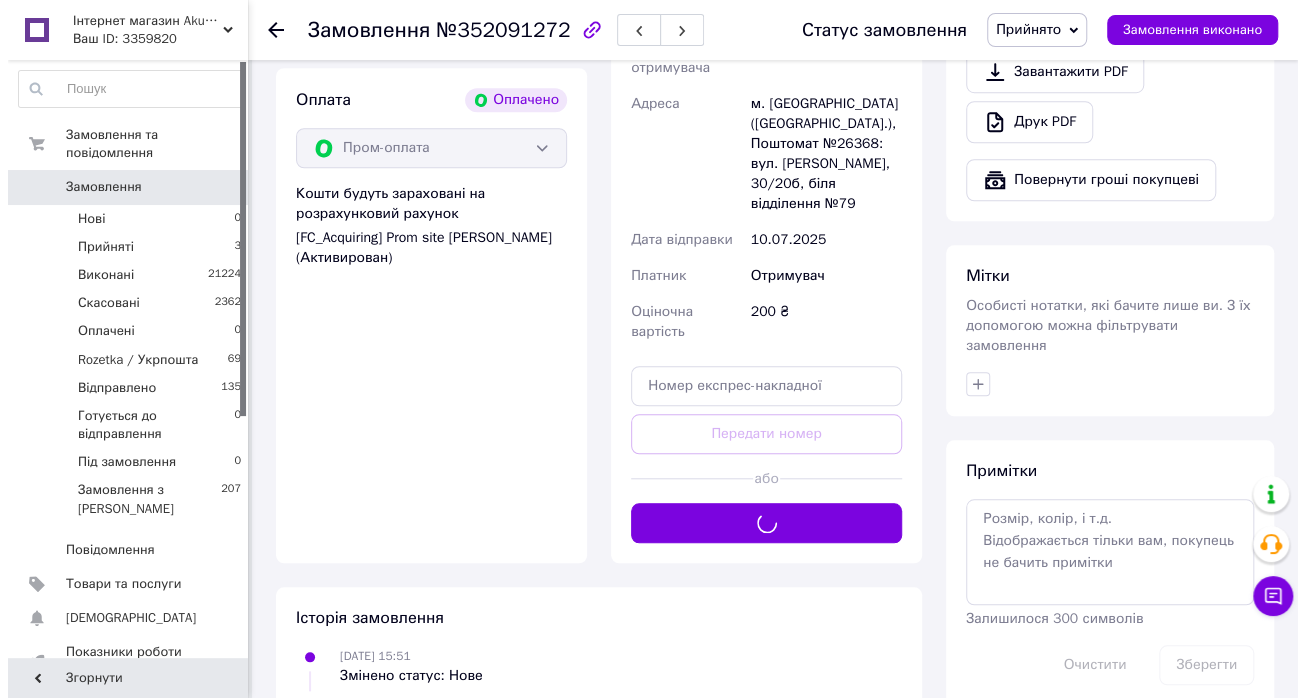 scroll, scrollTop: 400, scrollLeft: 0, axis: vertical 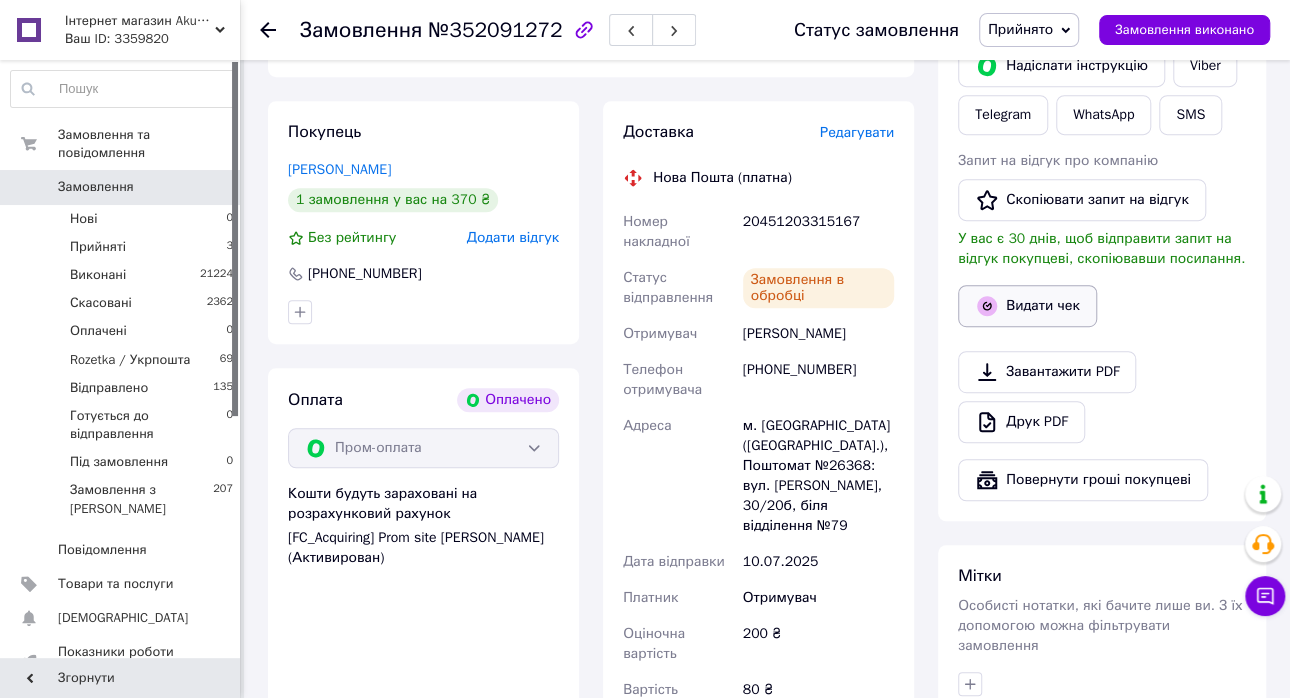 click on "Видати чек" at bounding box center (1027, 306) 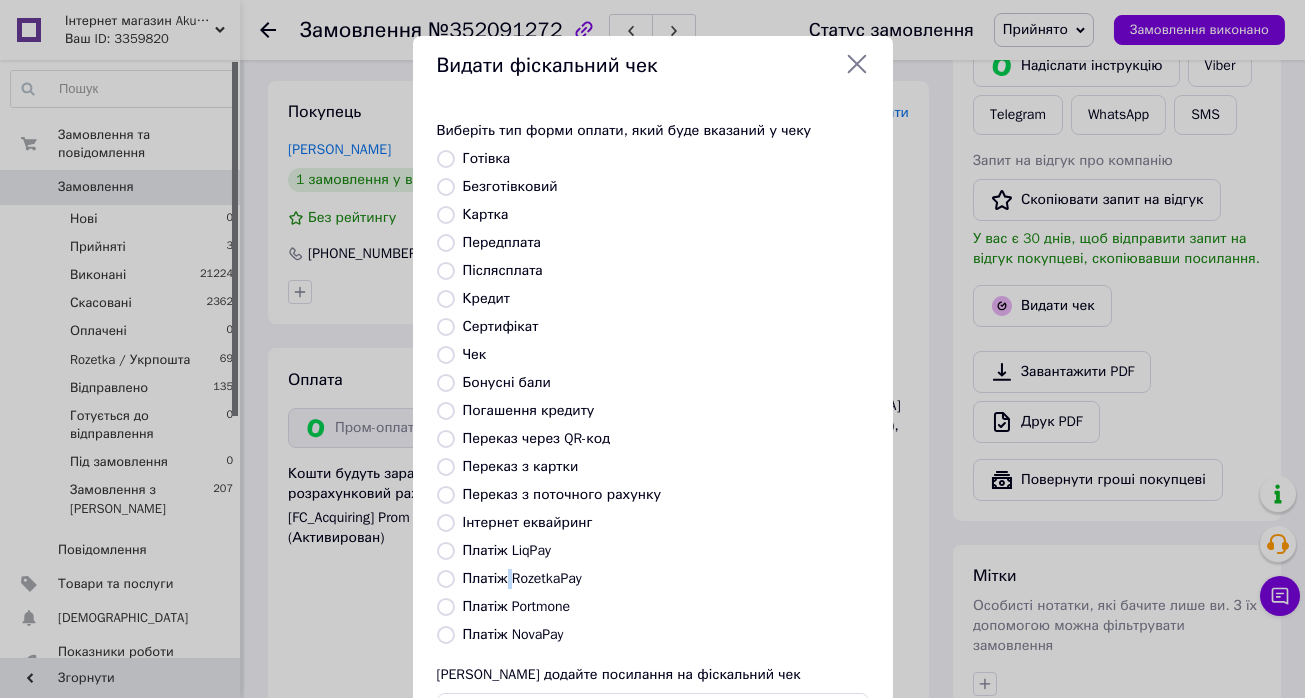 click on "Платіж RozetkaPay" at bounding box center [522, 578] 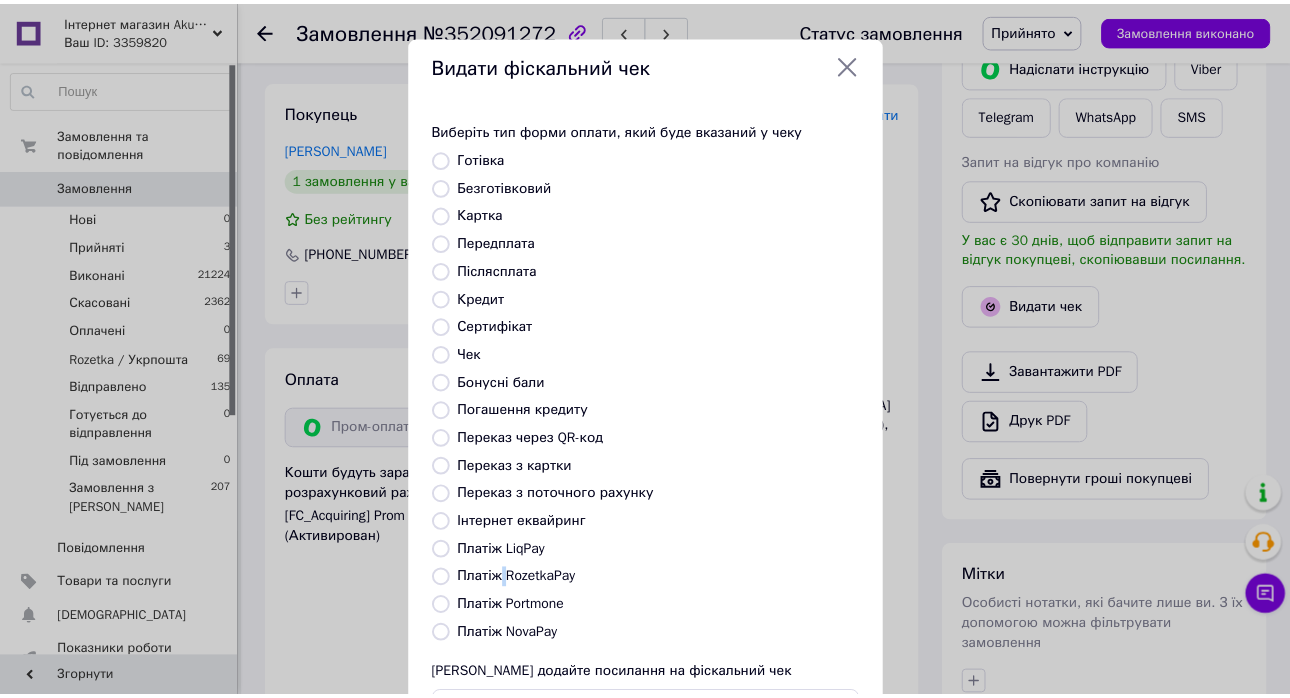 scroll, scrollTop: 161, scrollLeft: 0, axis: vertical 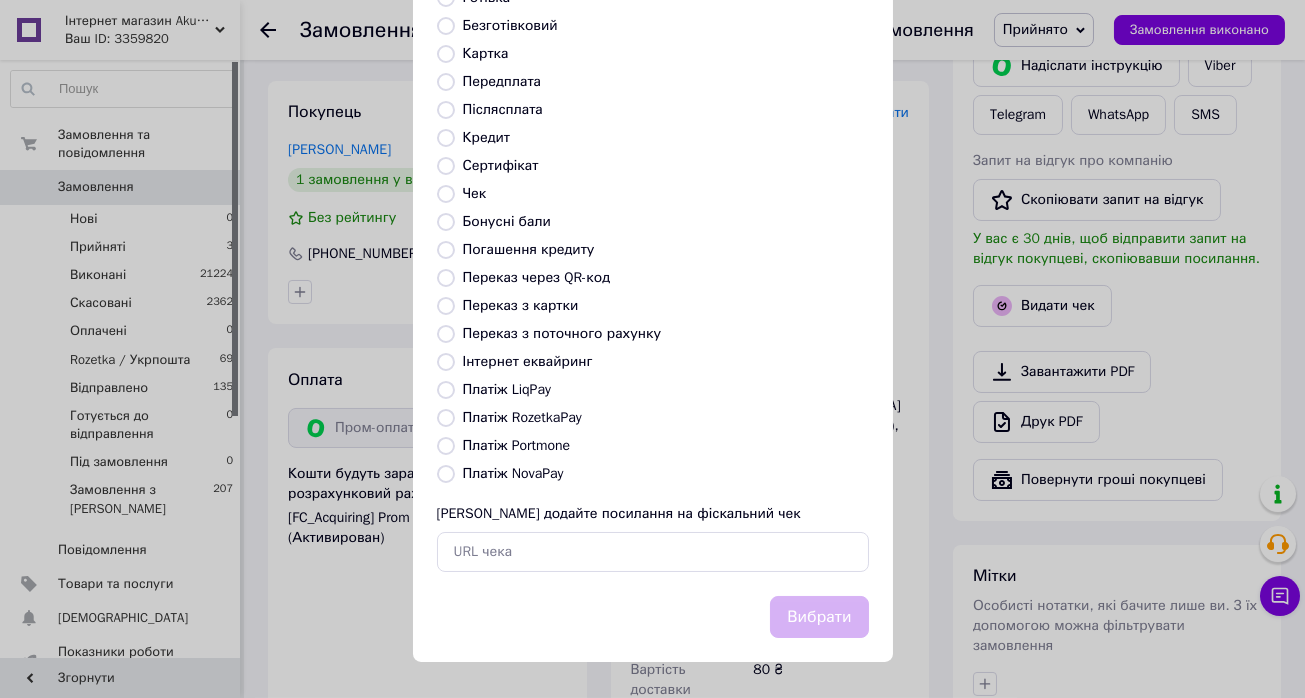 click on "Платіж RozetkaPay" at bounding box center (522, 417) 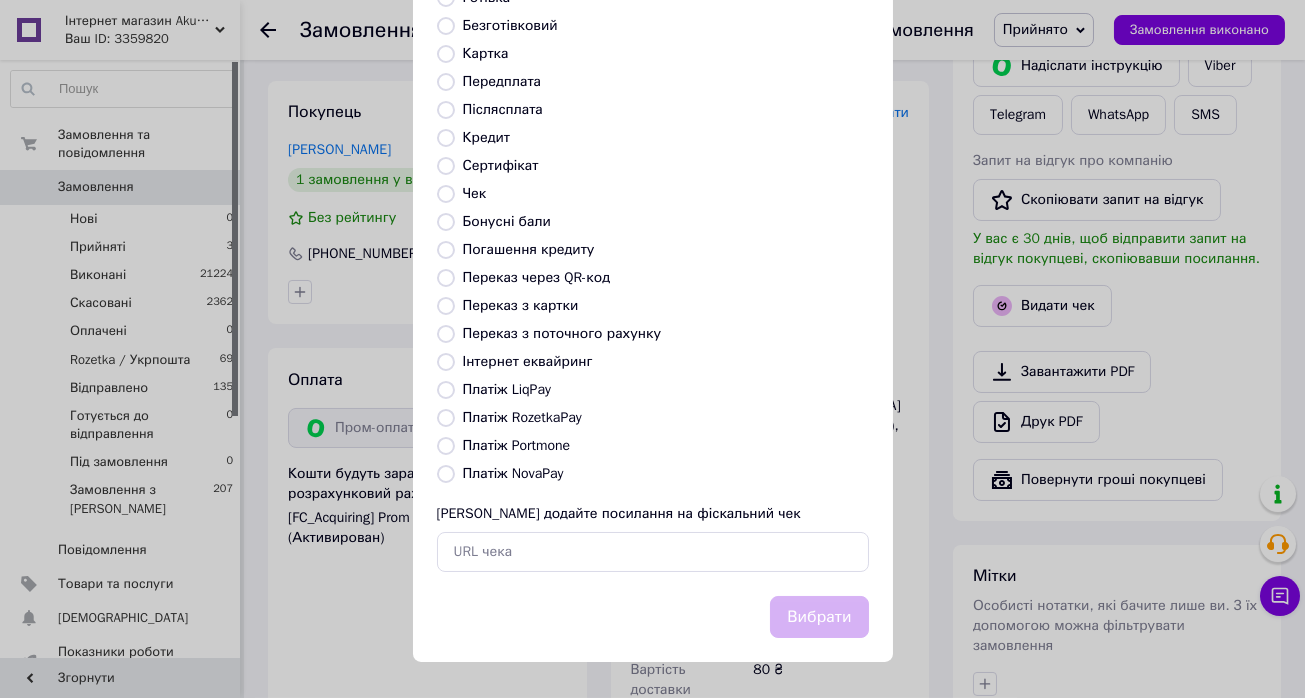 radio on "true" 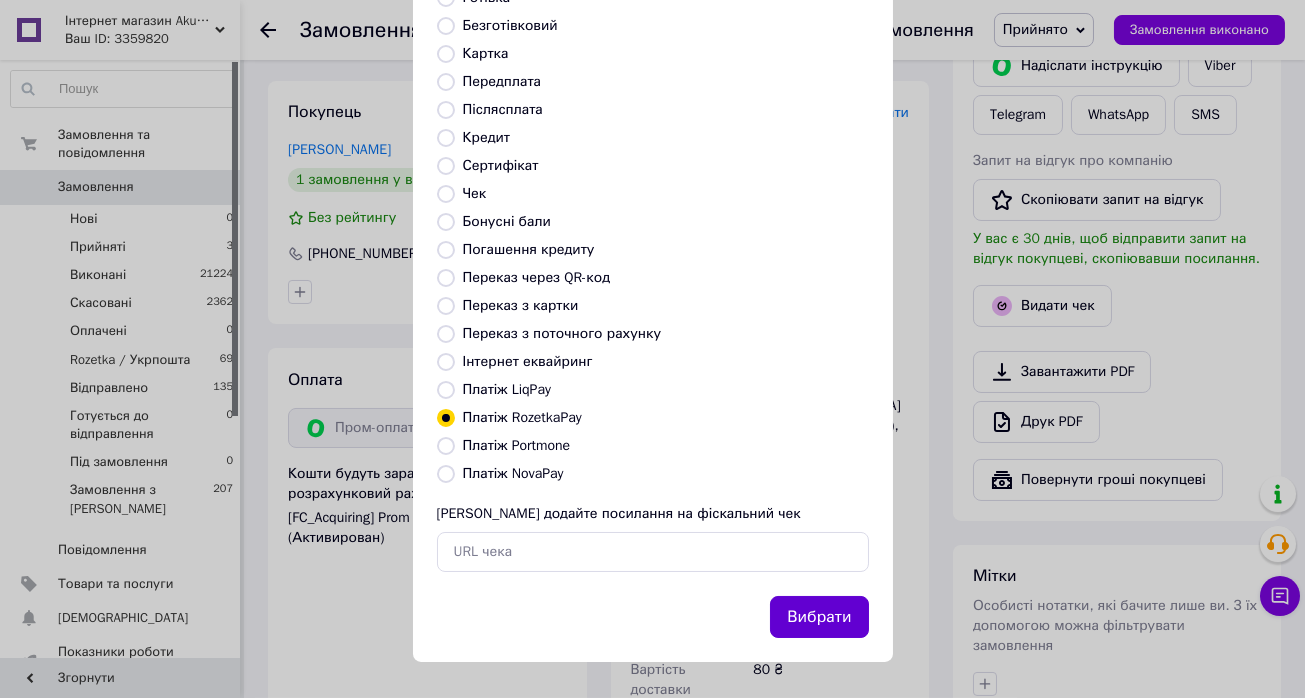 click on "Вибрати" at bounding box center [819, 617] 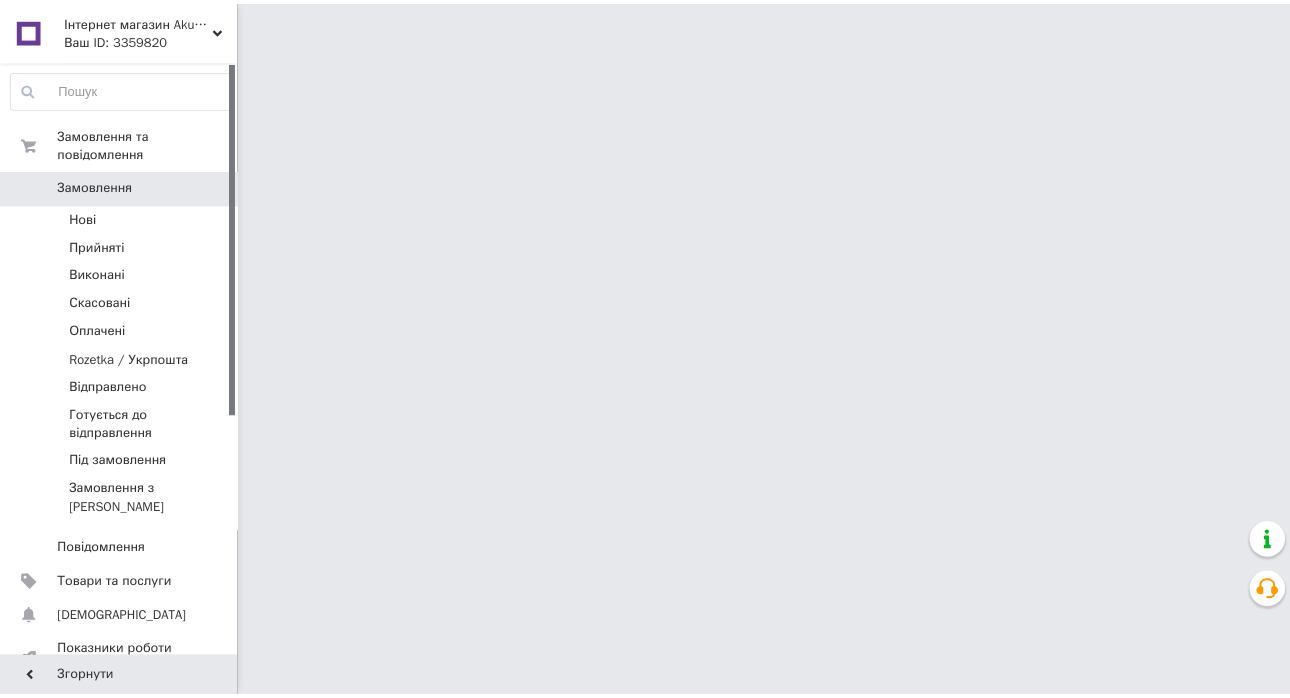 scroll, scrollTop: 0, scrollLeft: 0, axis: both 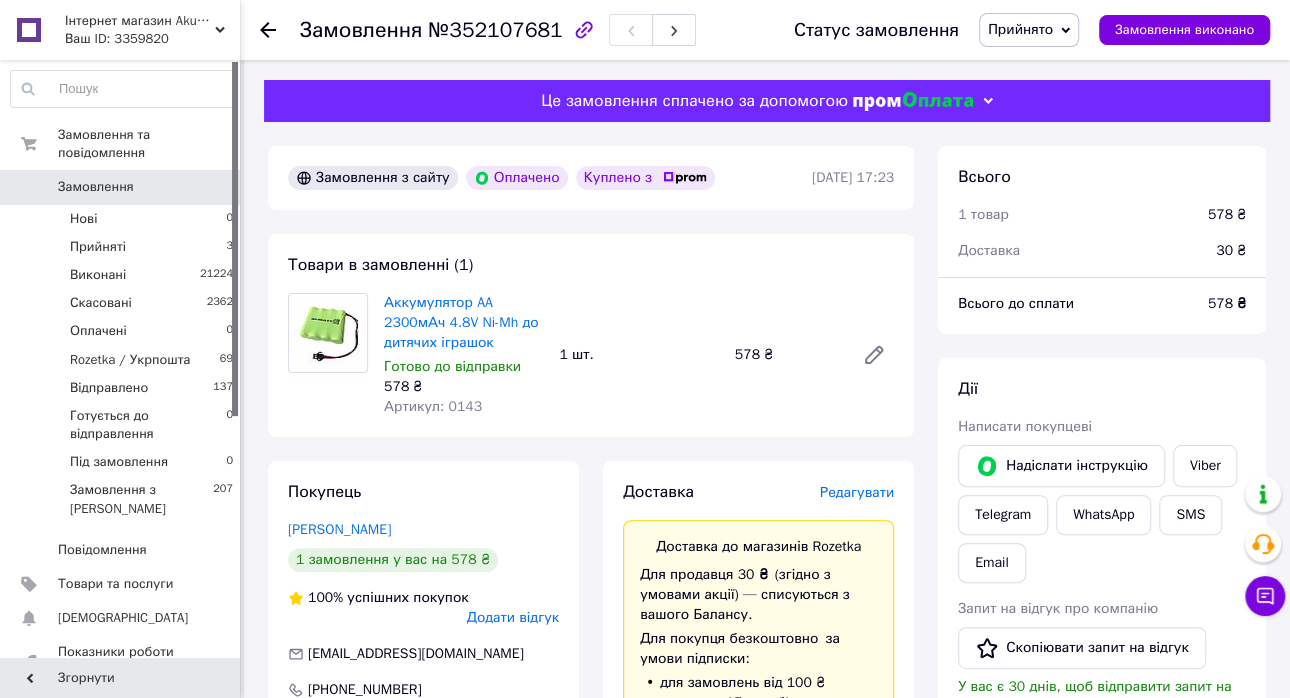 click on "Редагувати" at bounding box center [857, 492] 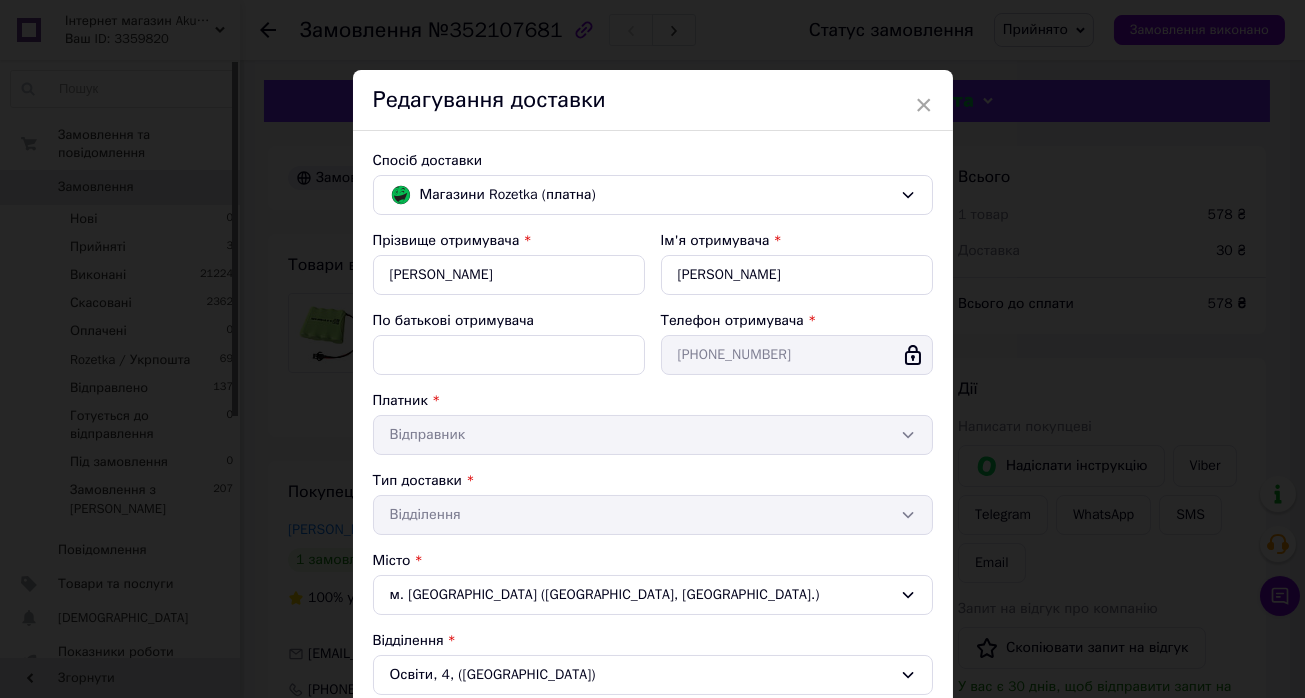 click on "× Редагування доставки Спосіб доставки Магазини Rozetka (платна) Прізвище отримувача   * Гончарик Ім'я отримувача   * Александр По батькові отримувача Телефон отримувача   * +380660294793 Платник   * Відправник Тип доставки   * Відділення Місто м. Вишневе (Київська обл., Бучанський р-н.) Відділення Освіти, 4, (Вишневе) Місце відправки   * Івано-Франківськ; Василя Стуса вул., 5, (м-н Позитрон) Оціночна вартість   * 578 Вага, кг   * 0.5 Довжина, см   * 16 Ширина, см   * 11 Висота, см   * 10   Опис та додаткова інформація Скасувати   Зберегти" at bounding box center (652, 349) 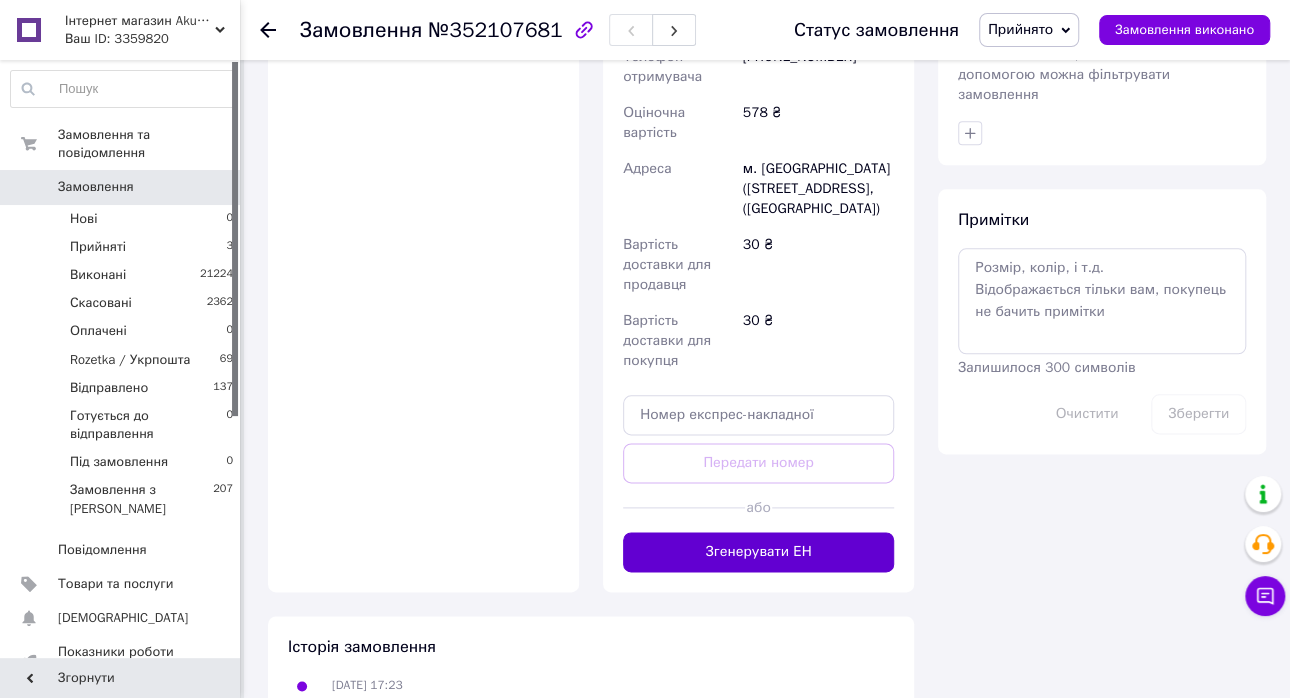 click on "Згенерувати ЕН" at bounding box center [758, 552] 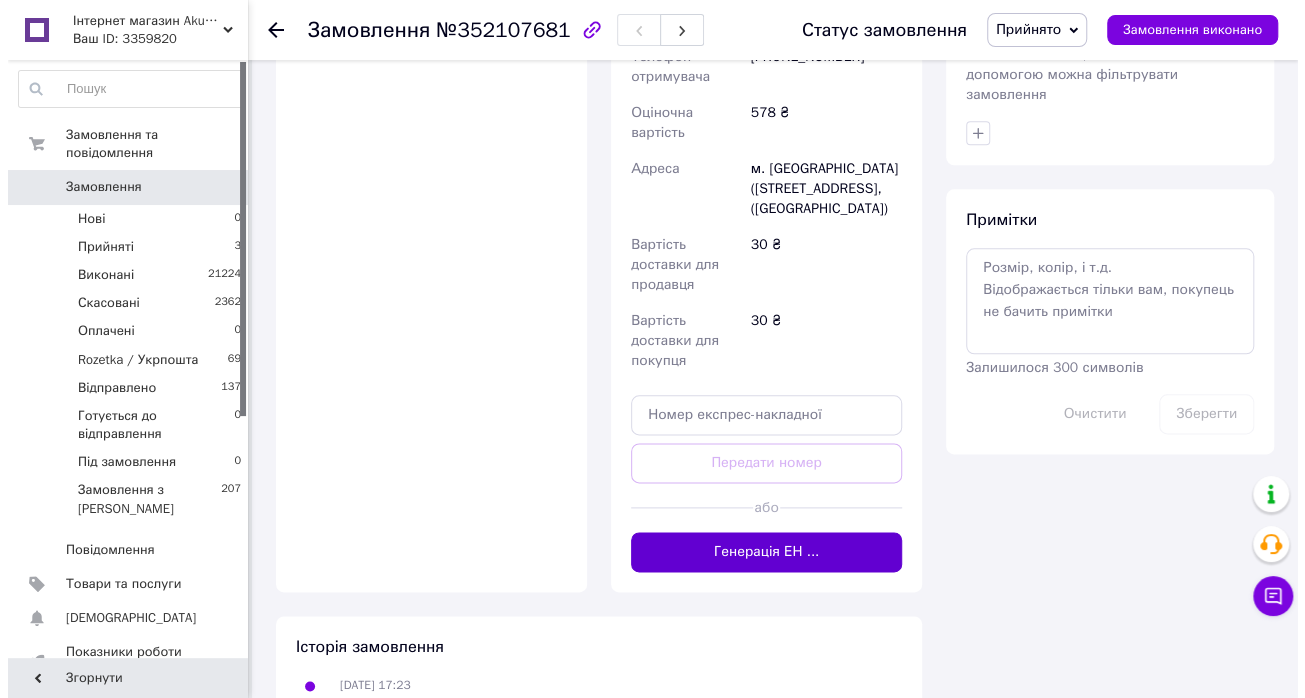 scroll, scrollTop: 600, scrollLeft: 0, axis: vertical 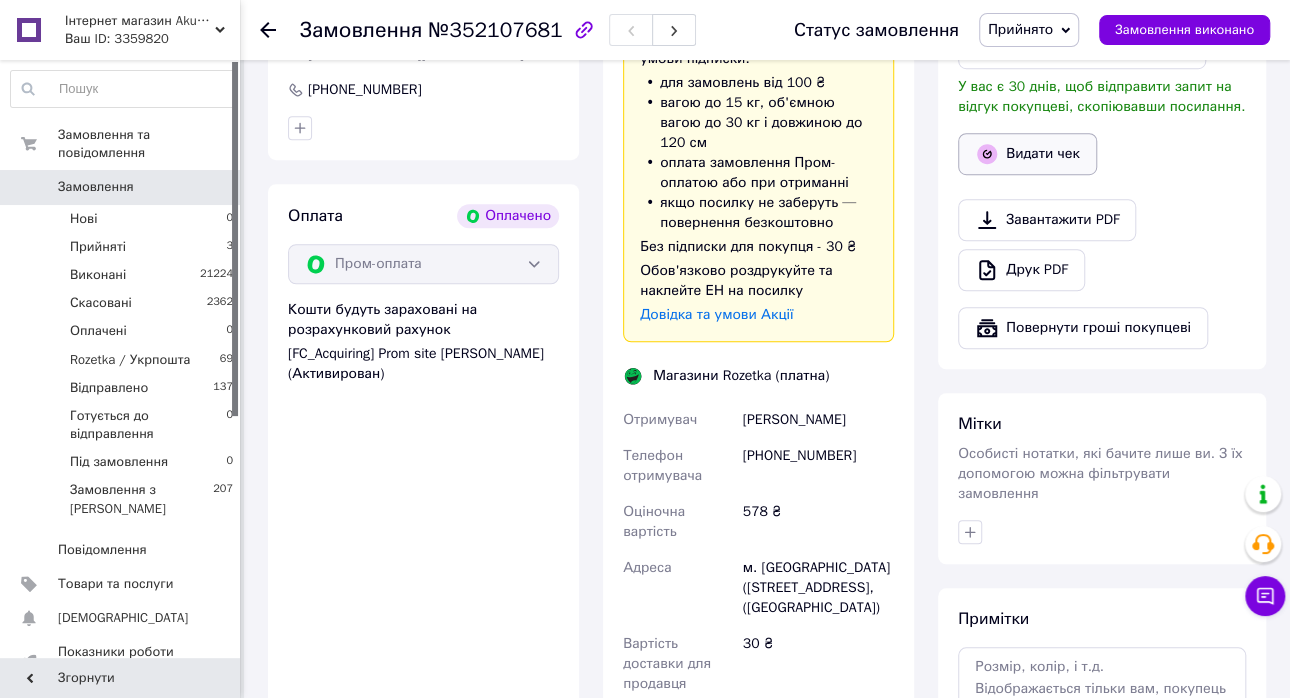 click on "Видати чек" at bounding box center (1027, 154) 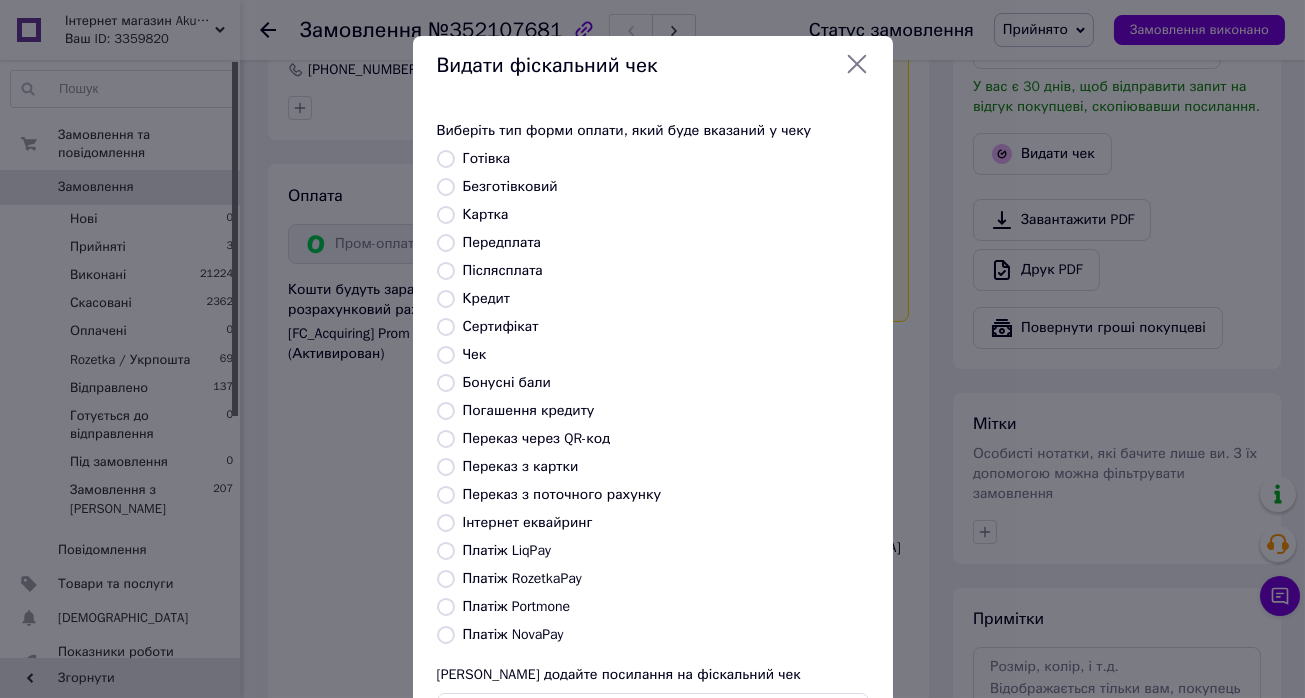 click on "Платіж RozetkaPay" at bounding box center (522, 578) 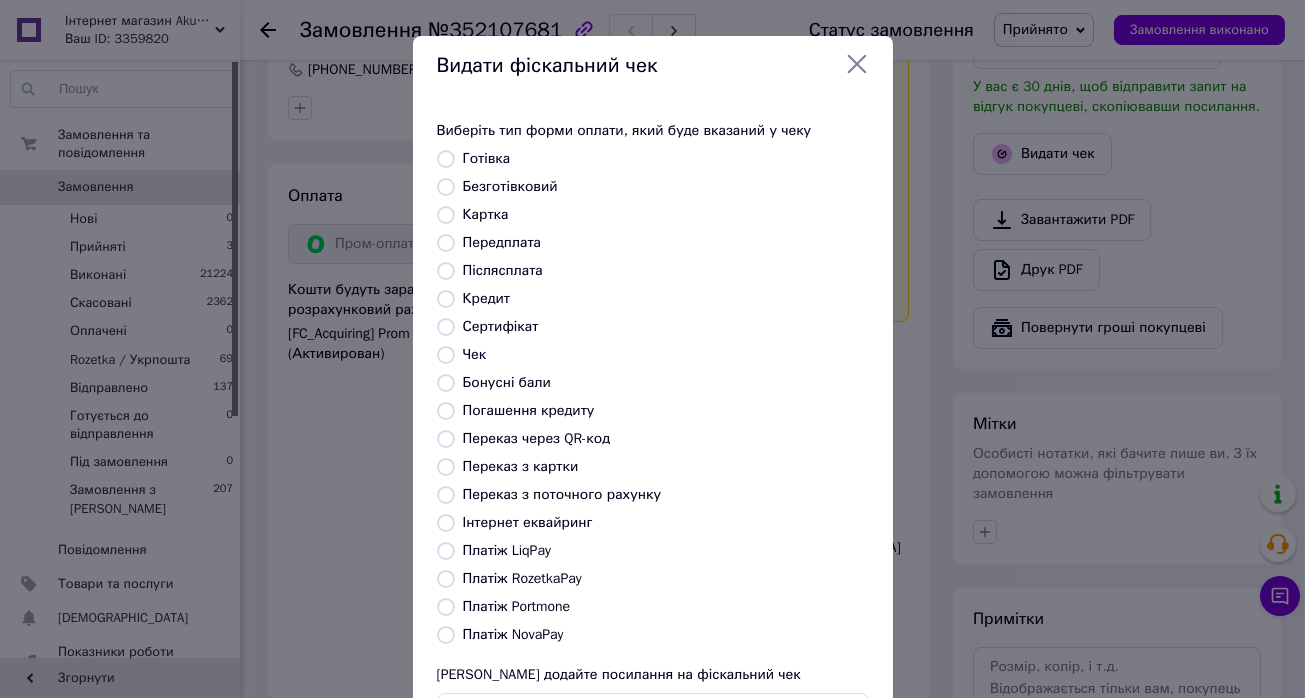 radio on "true" 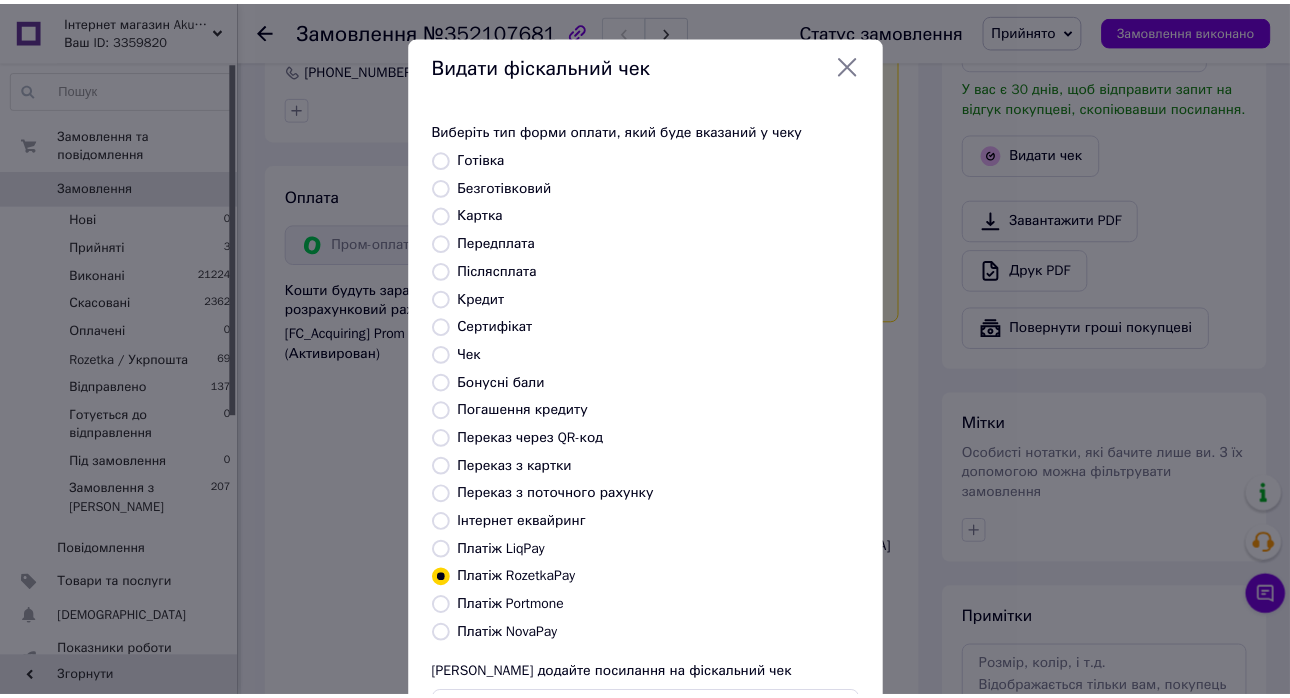scroll, scrollTop: 161, scrollLeft: 0, axis: vertical 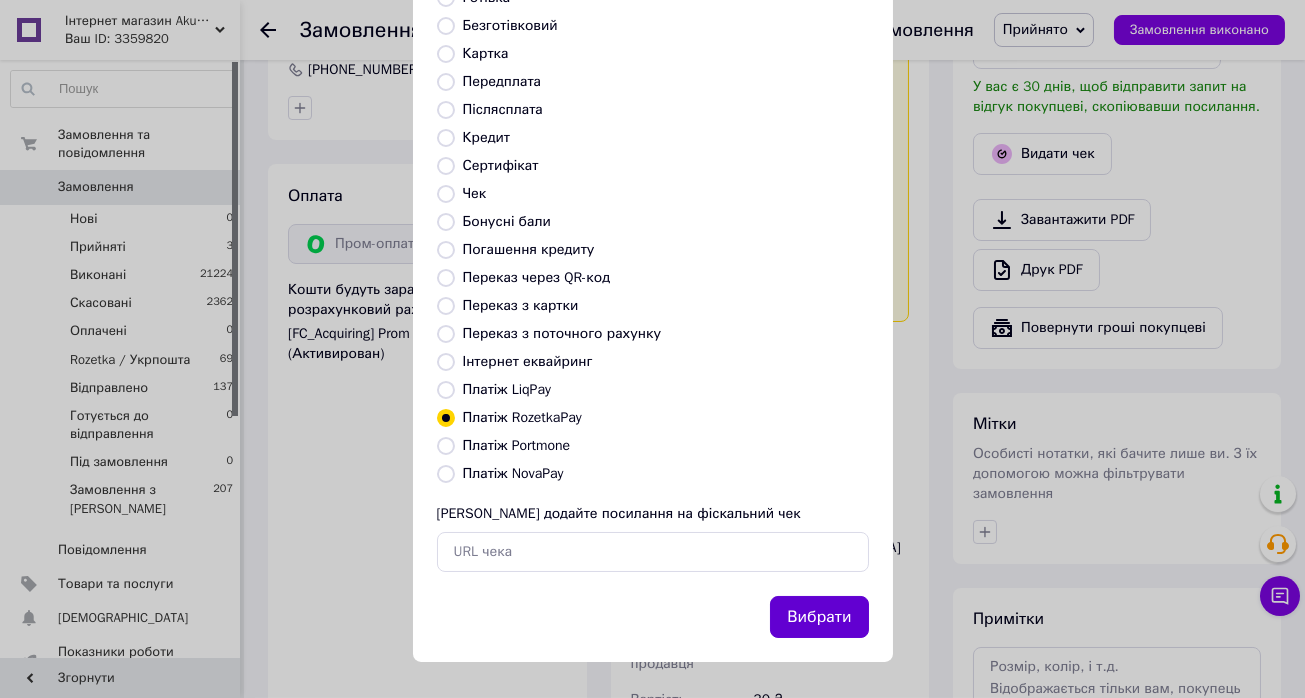 click on "Вибрати" at bounding box center (819, 617) 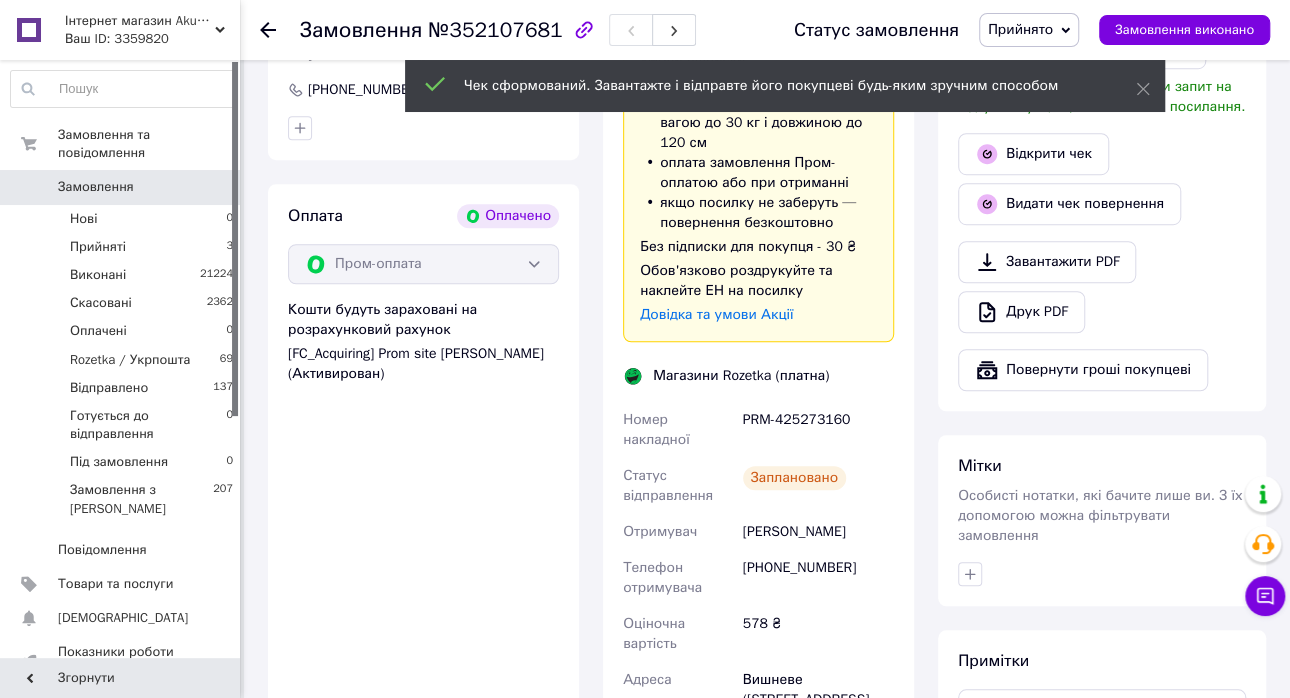 click on "Прийнято" at bounding box center [1029, 30] 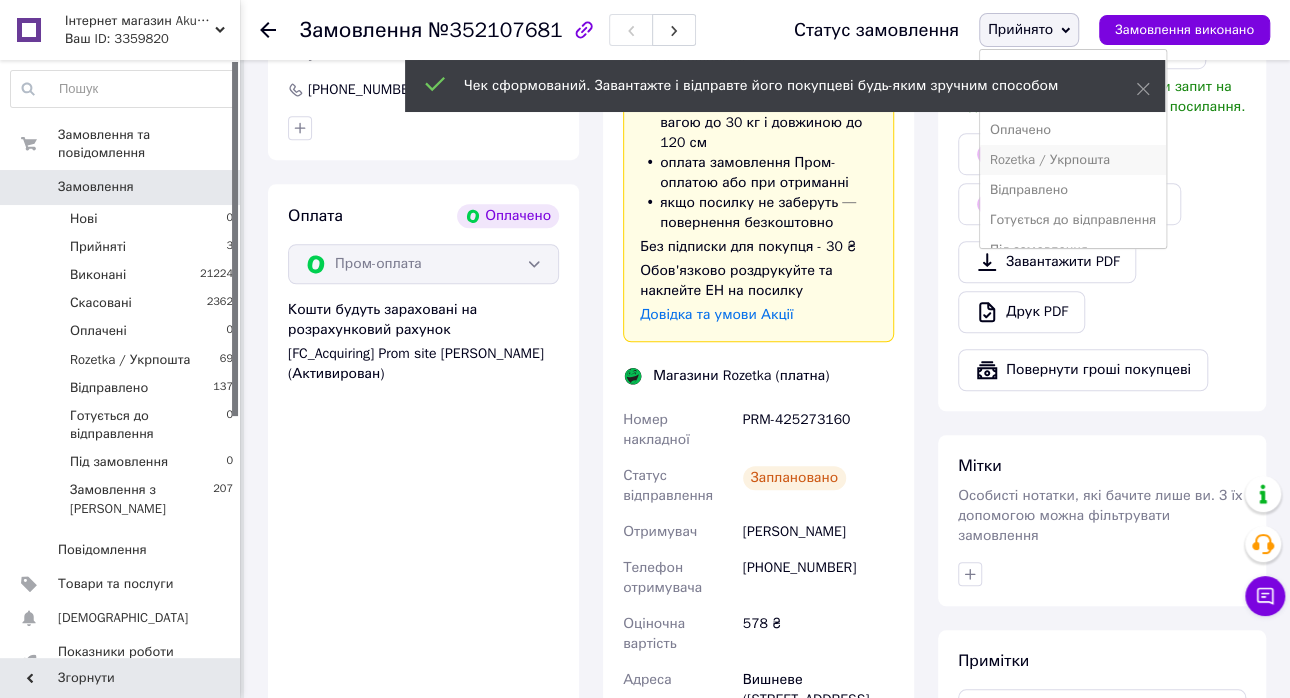 click on "Rozetka / Укрпошта" at bounding box center (1073, 160) 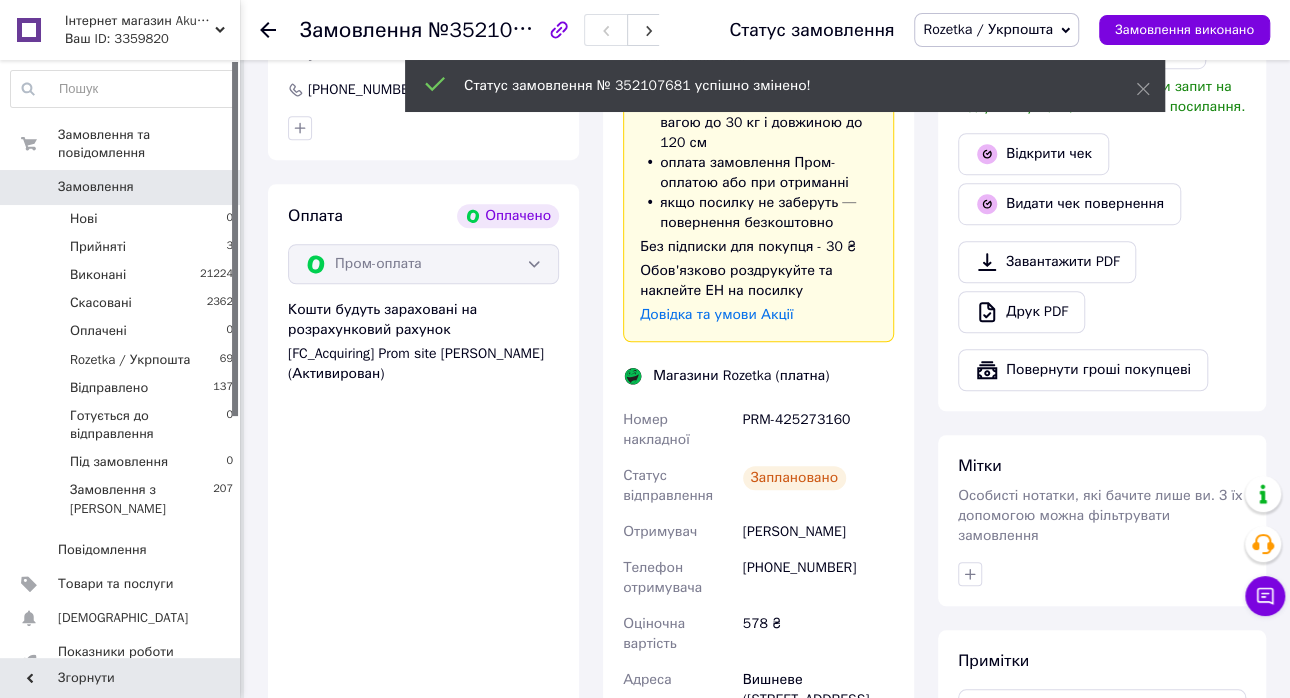 scroll, scrollTop: 999, scrollLeft: 0, axis: vertical 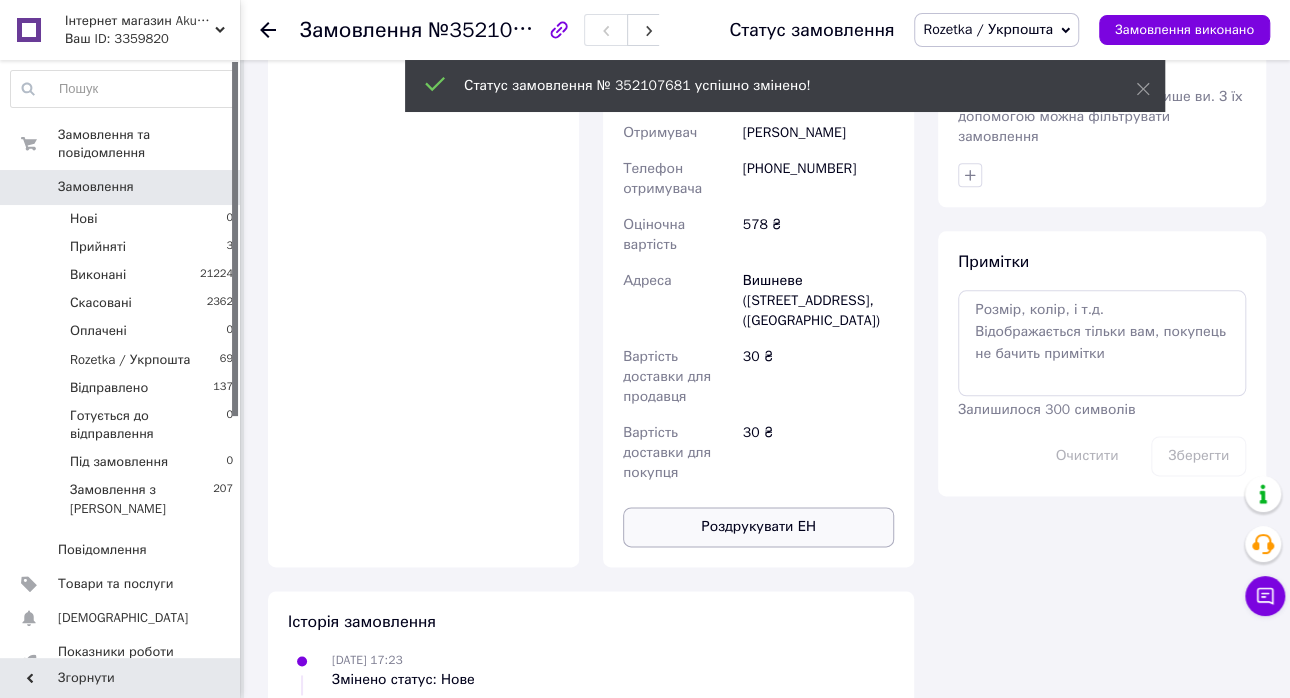 click on "Роздрукувати ЕН" at bounding box center [758, 527] 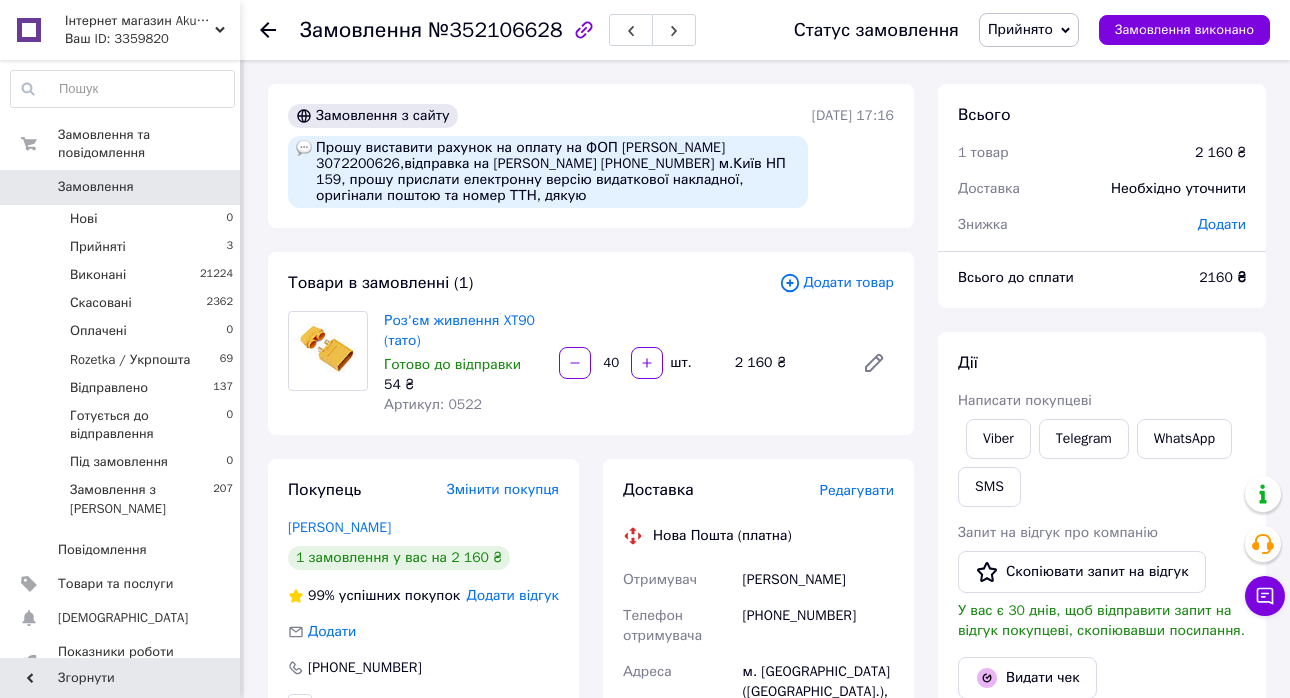 scroll, scrollTop: 0, scrollLeft: 0, axis: both 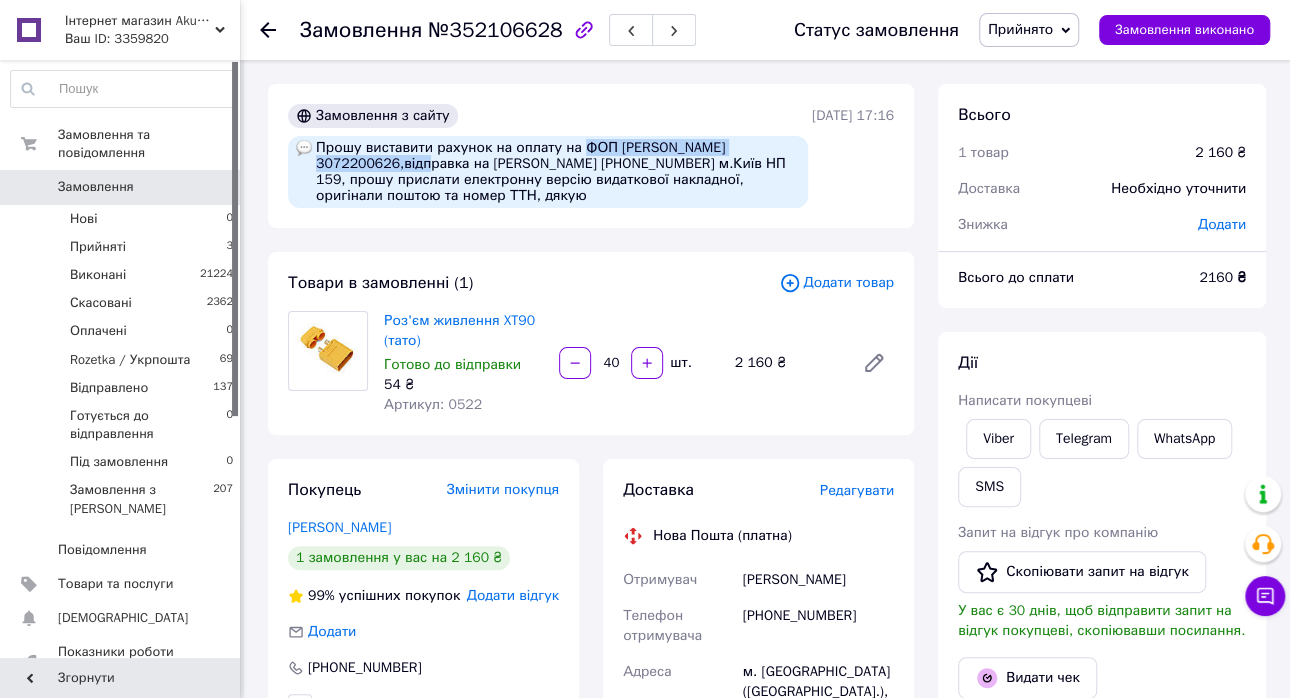 drag, startPoint x: 573, startPoint y: 151, endPoint x: 426, endPoint y: 170, distance: 148.22281 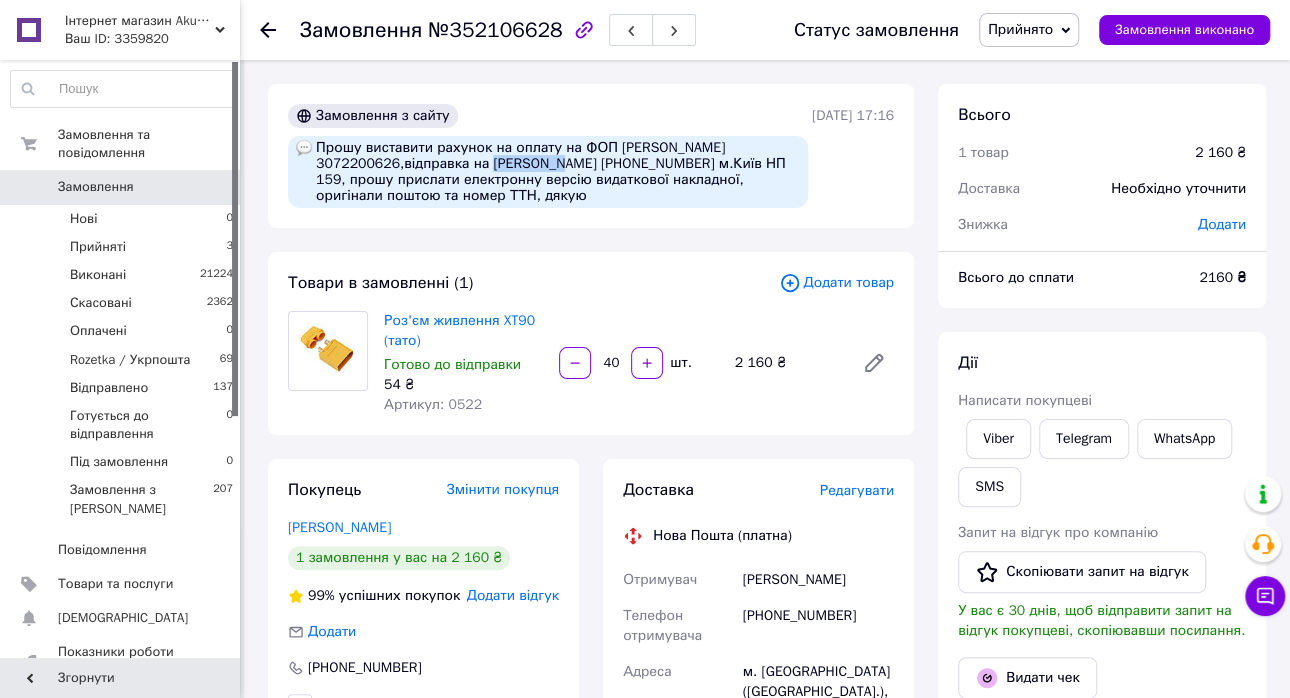 drag, startPoint x: 488, startPoint y: 168, endPoint x: 560, endPoint y: 166, distance: 72.02777 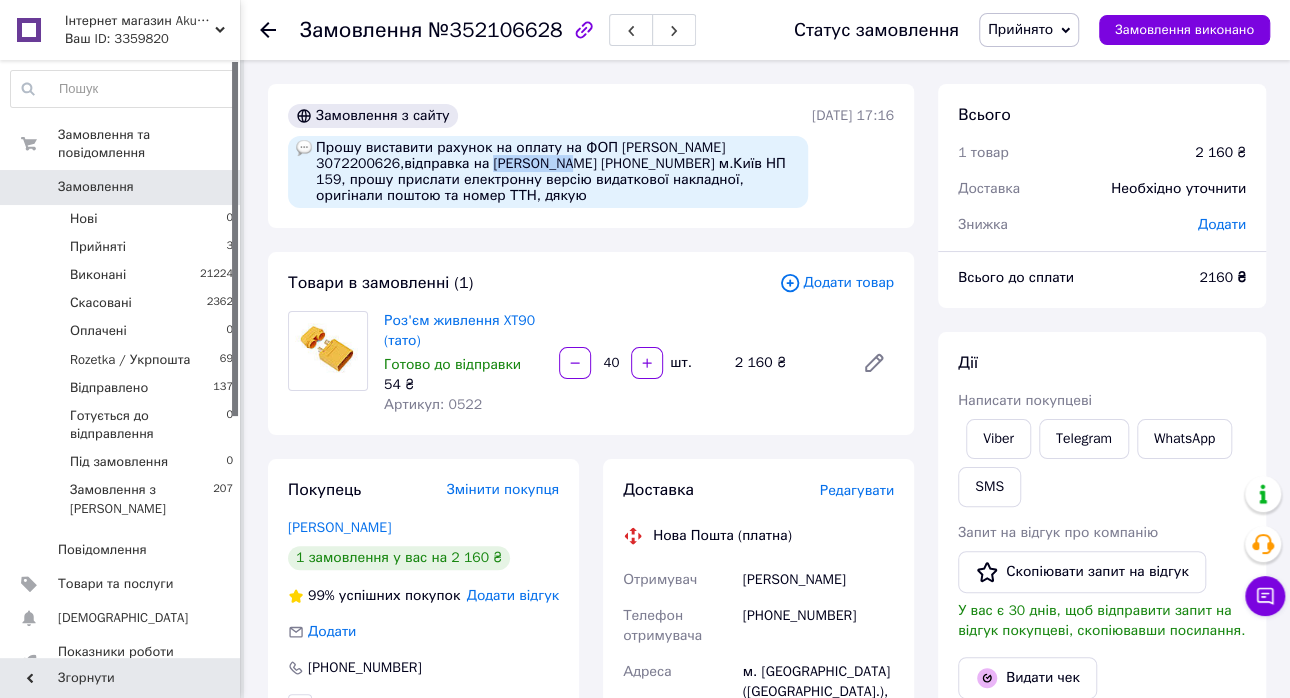 drag, startPoint x: 565, startPoint y: 162, endPoint x: 489, endPoint y: 169, distance: 76.321686 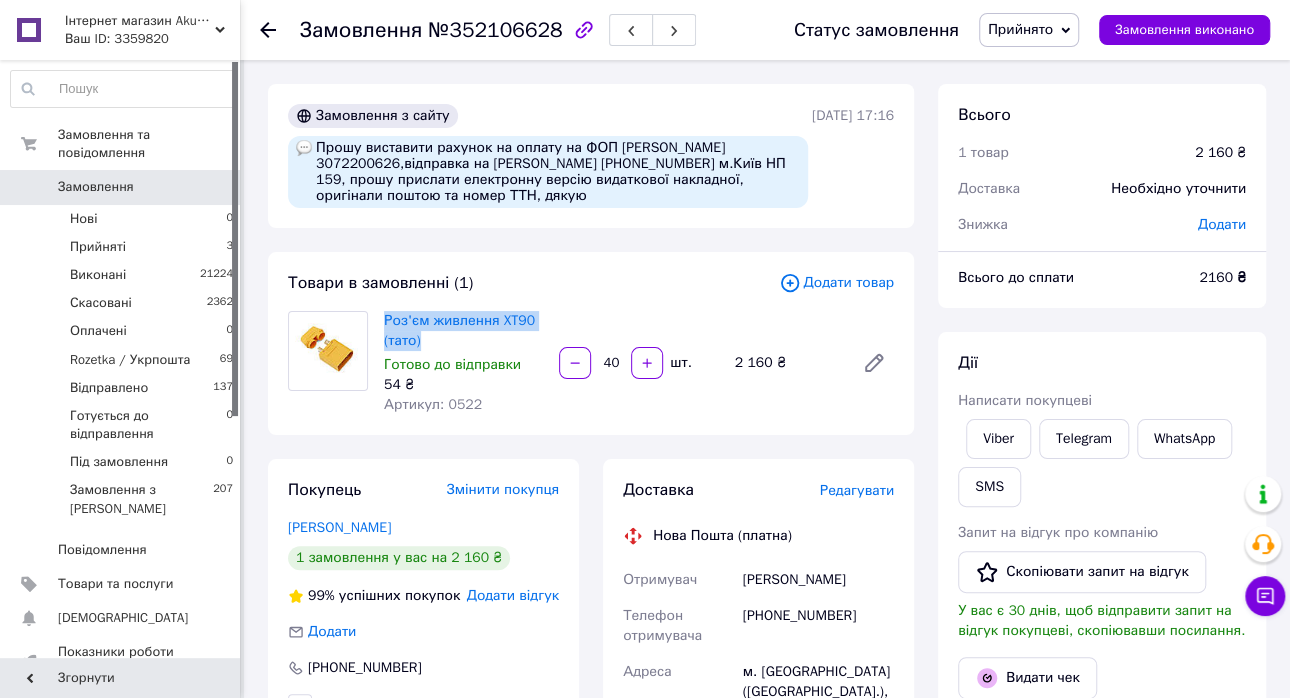 drag, startPoint x: 445, startPoint y: 337, endPoint x: 381, endPoint y: 327, distance: 64.77654 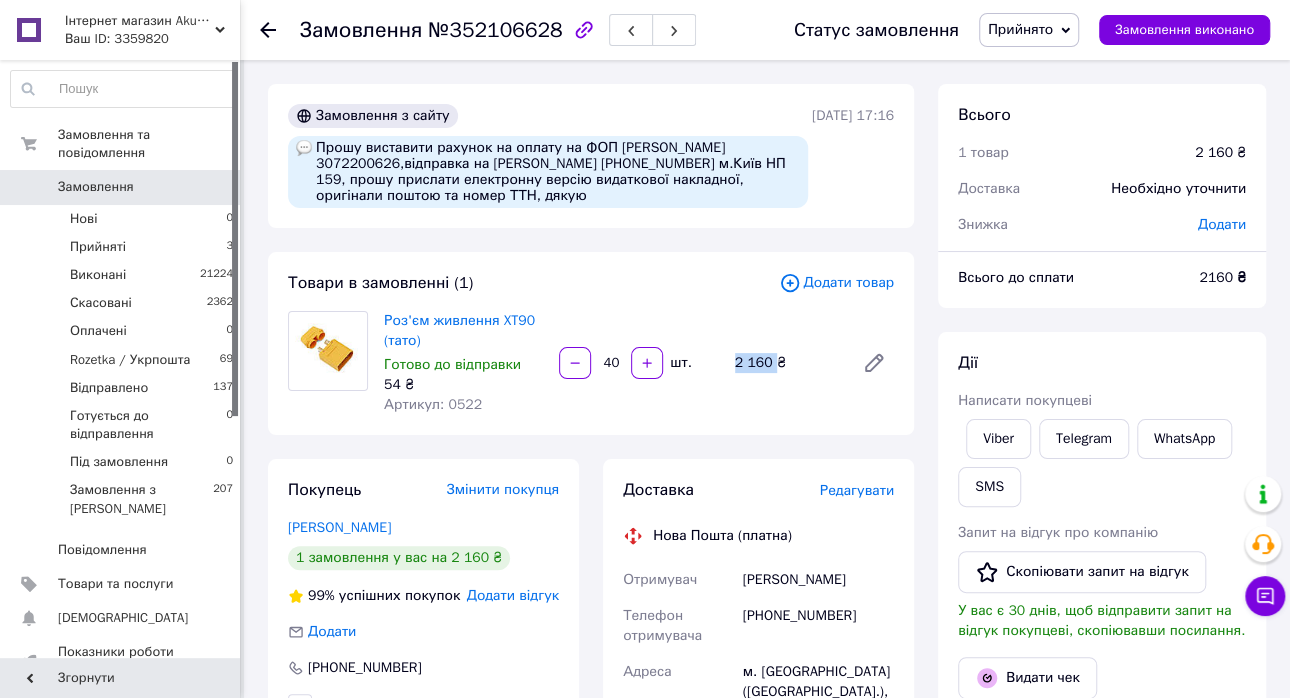 drag, startPoint x: 729, startPoint y: 360, endPoint x: 771, endPoint y: 364, distance: 42.190044 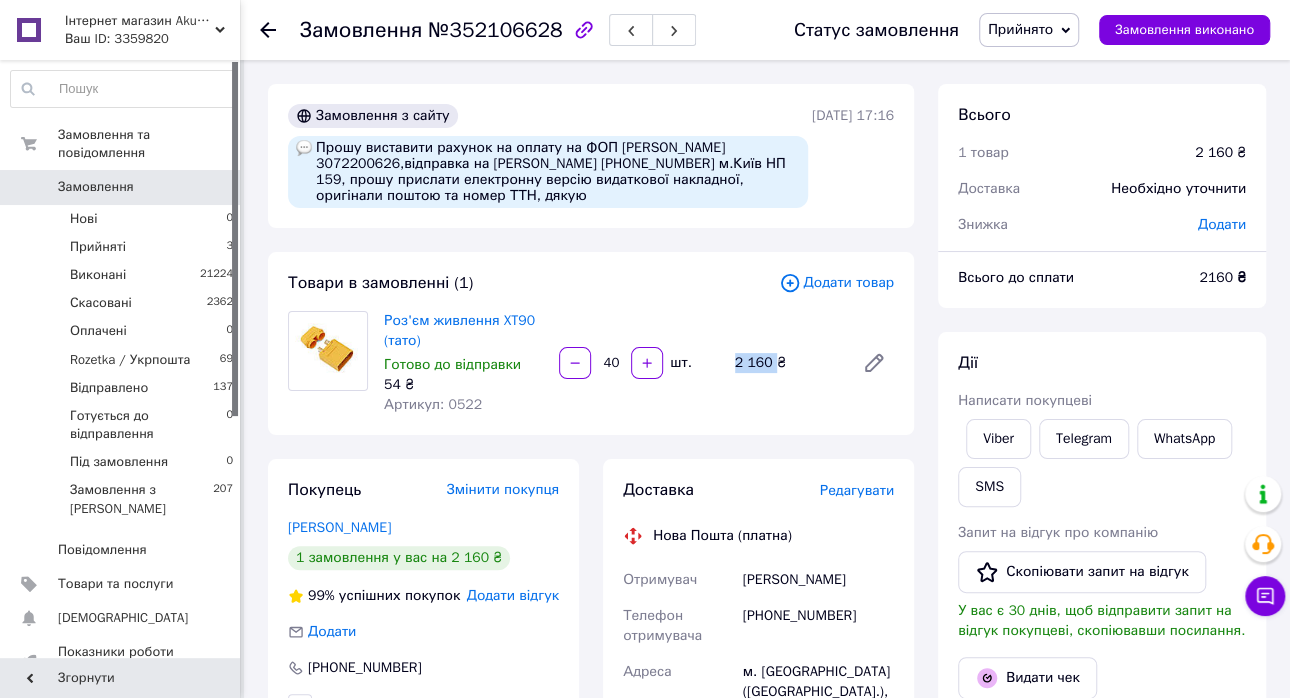 copy on "2 160" 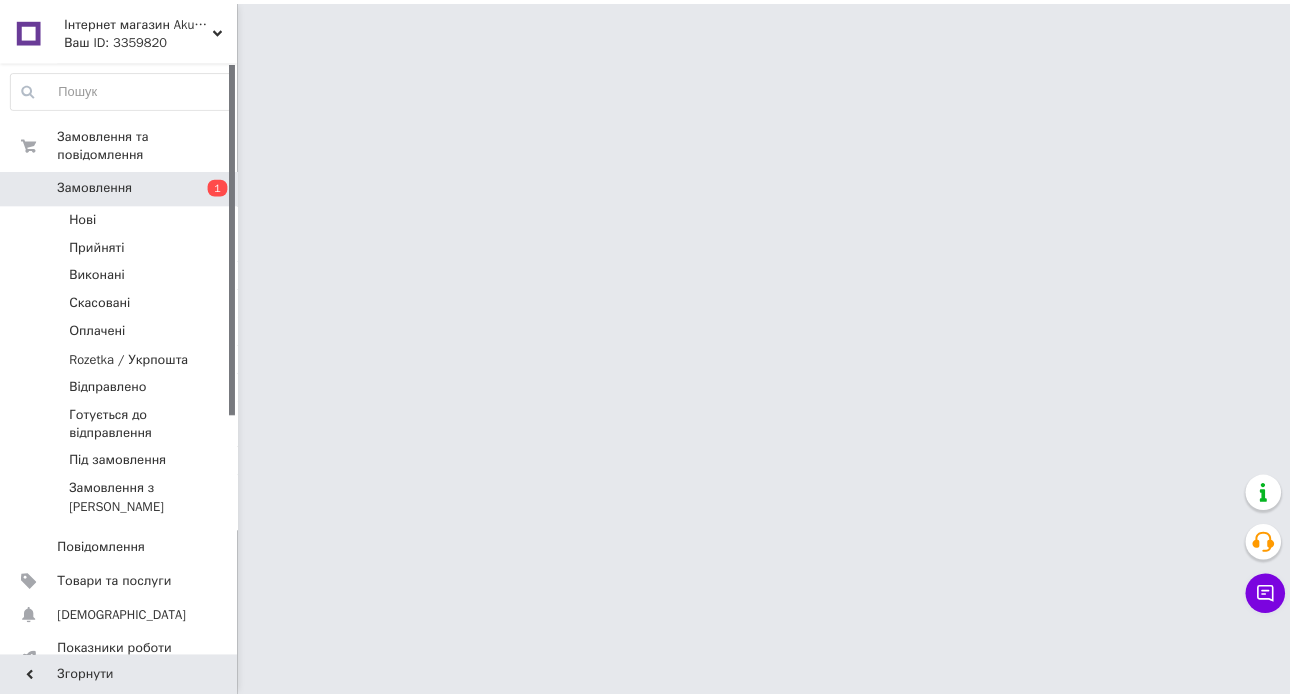 scroll, scrollTop: 0, scrollLeft: 0, axis: both 